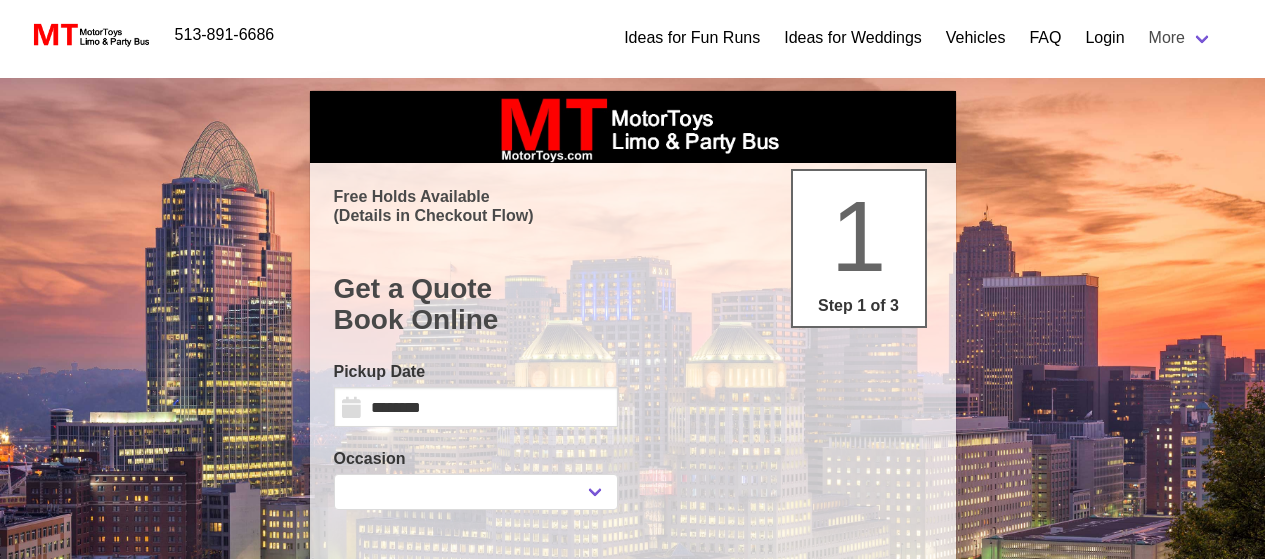 scroll, scrollTop: 0, scrollLeft: 0, axis: both 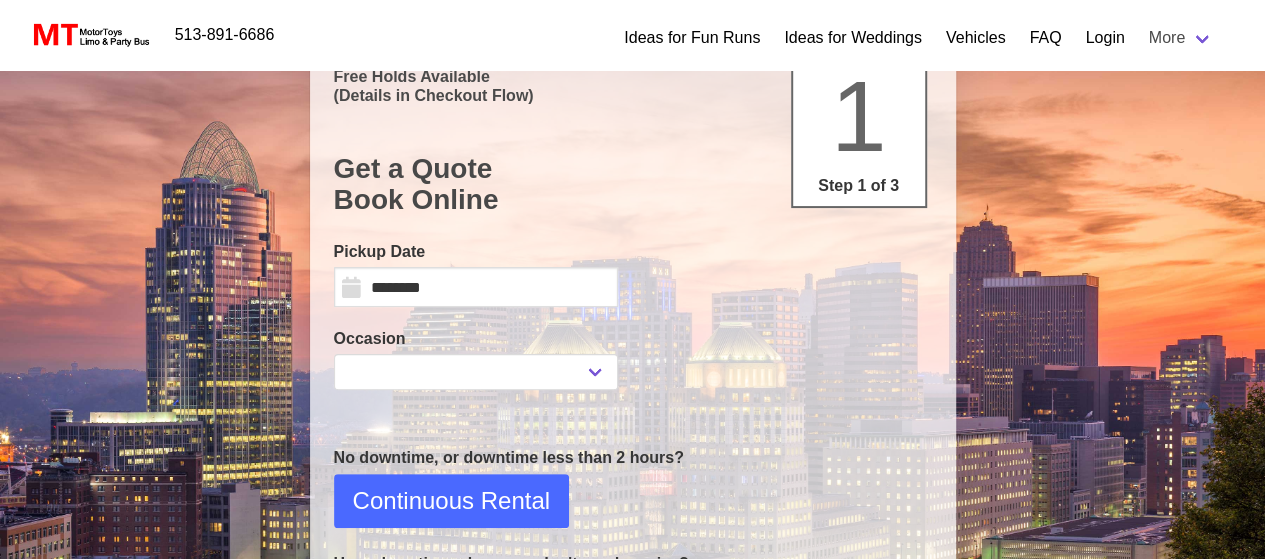 select 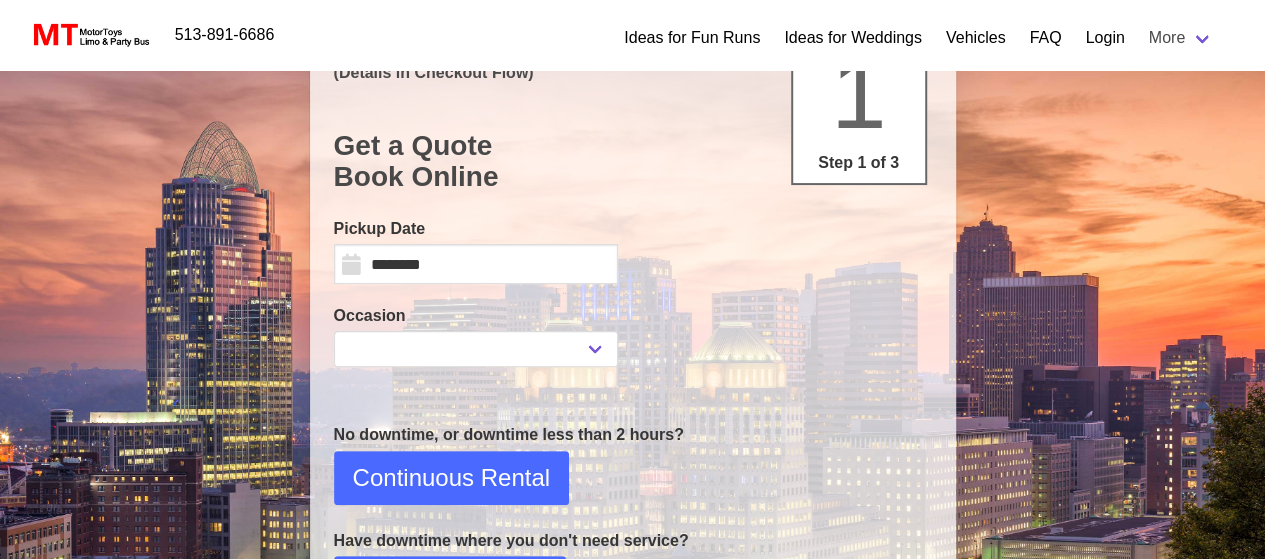 scroll, scrollTop: 146, scrollLeft: 0, axis: vertical 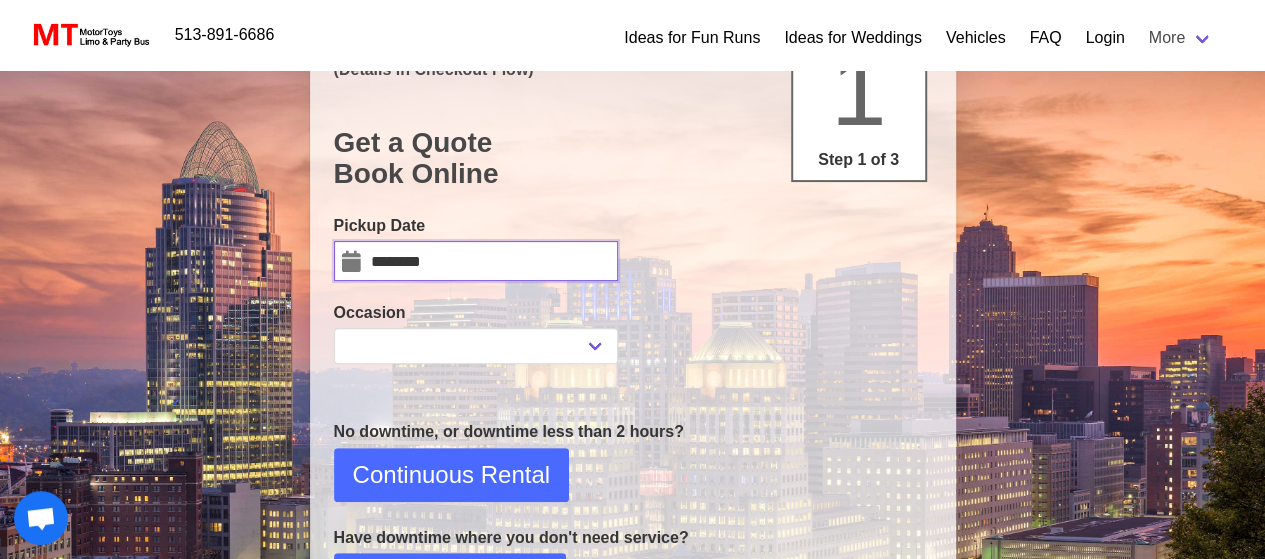 click on "********" at bounding box center (476, 261) 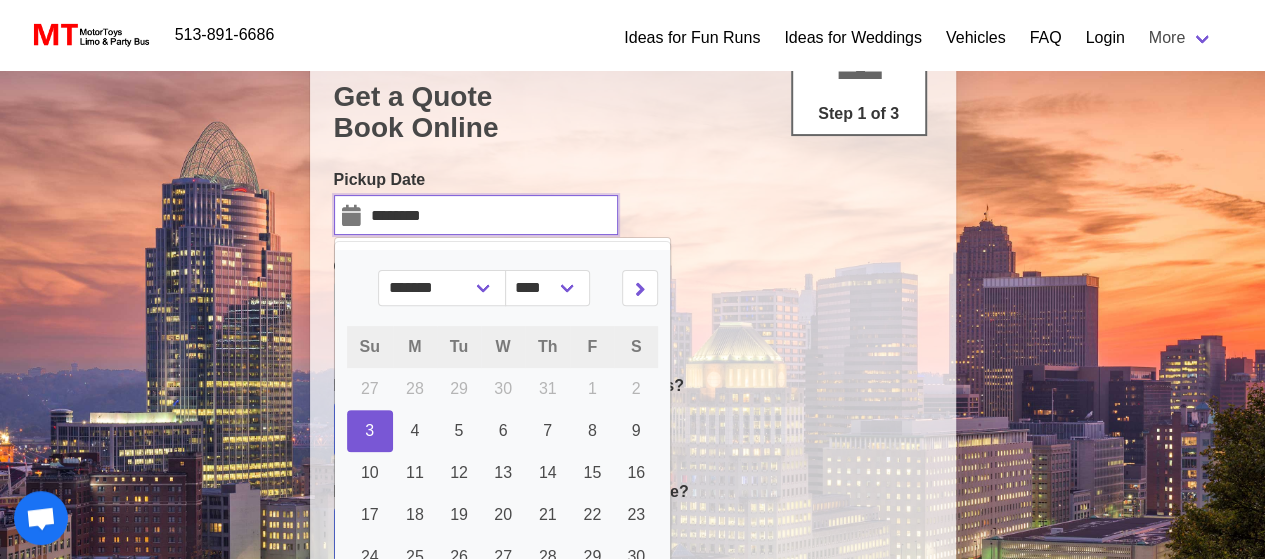 scroll, scrollTop: 196, scrollLeft: 0, axis: vertical 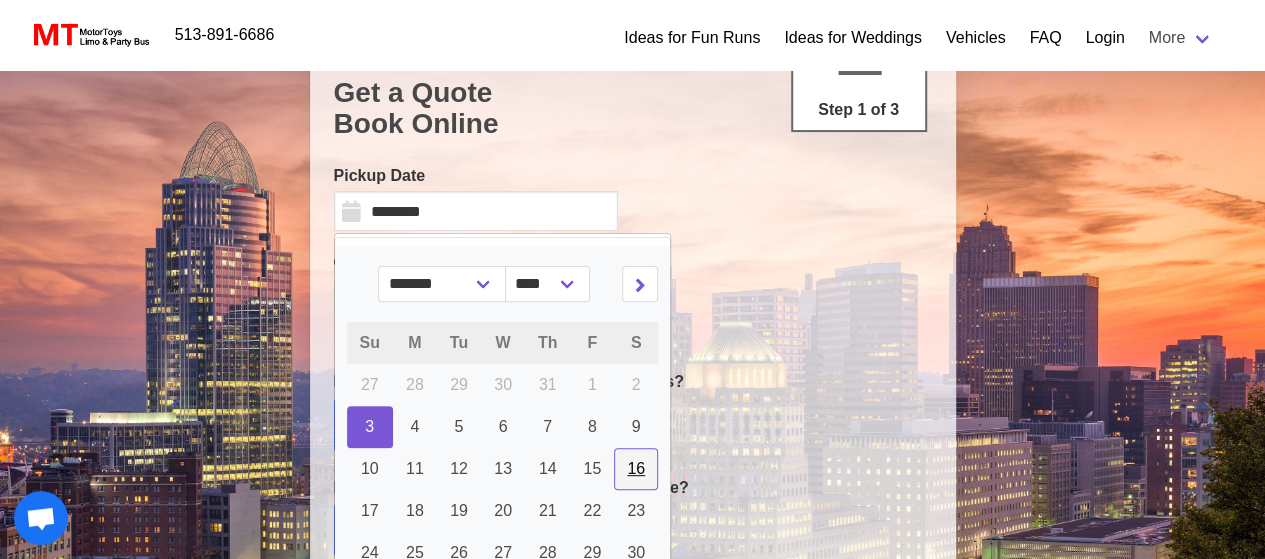 click on "16" at bounding box center (636, 468) 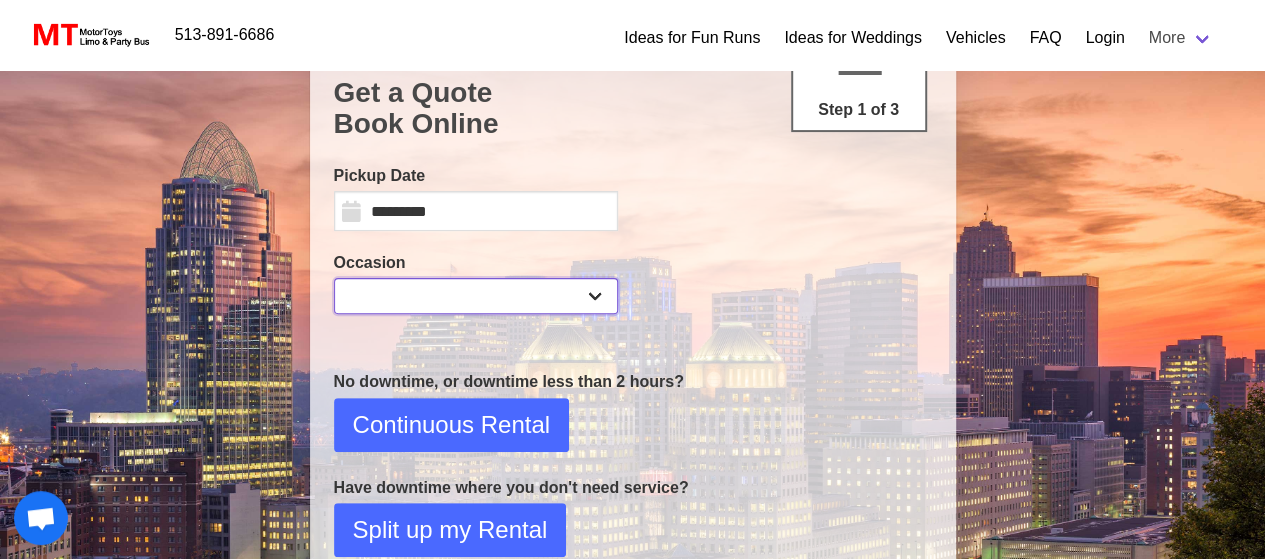 drag, startPoint x: 586, startPoint y: 295, endPoint x: 517, endPoint y: 295, distance: 69 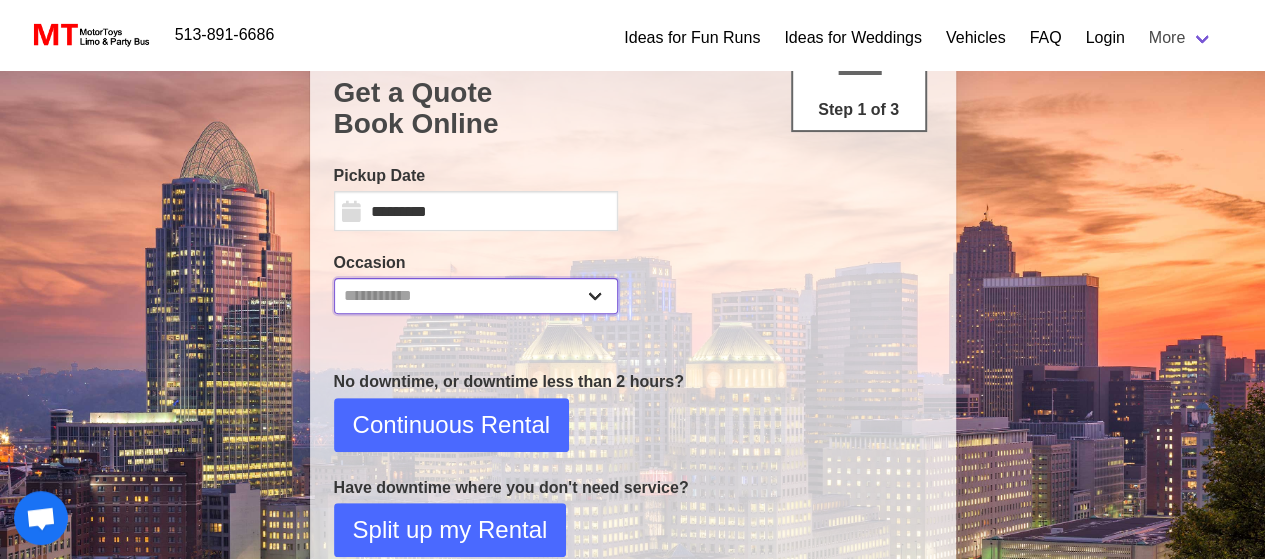 click on "**********" at bounding box center (476, 296) 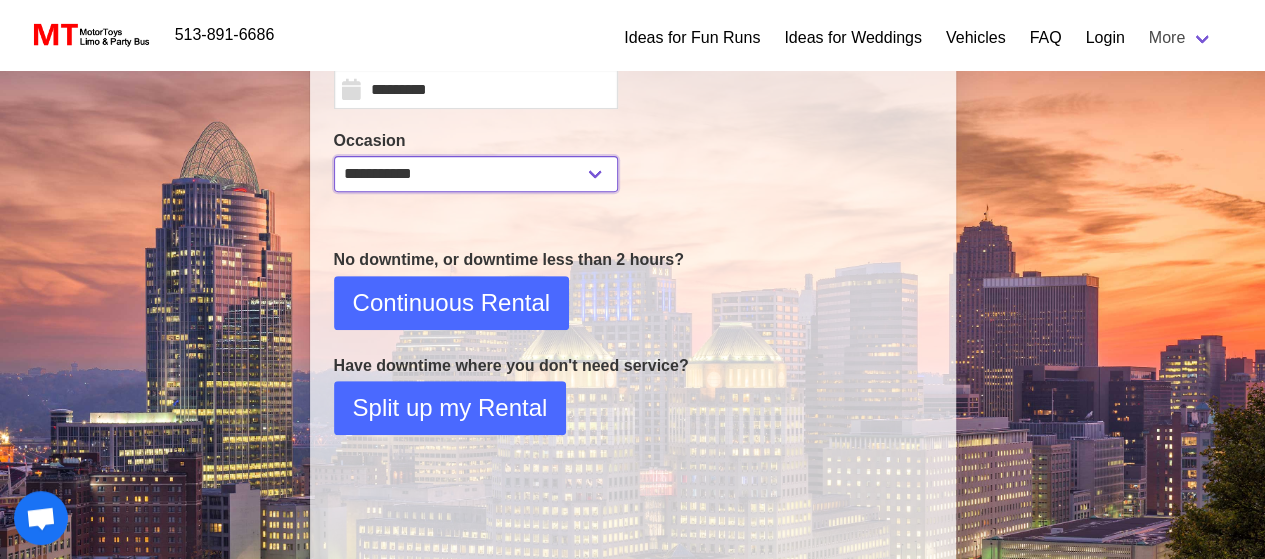 scroll, scrollTop: 319, scrollLeft: 0, axis: vertical 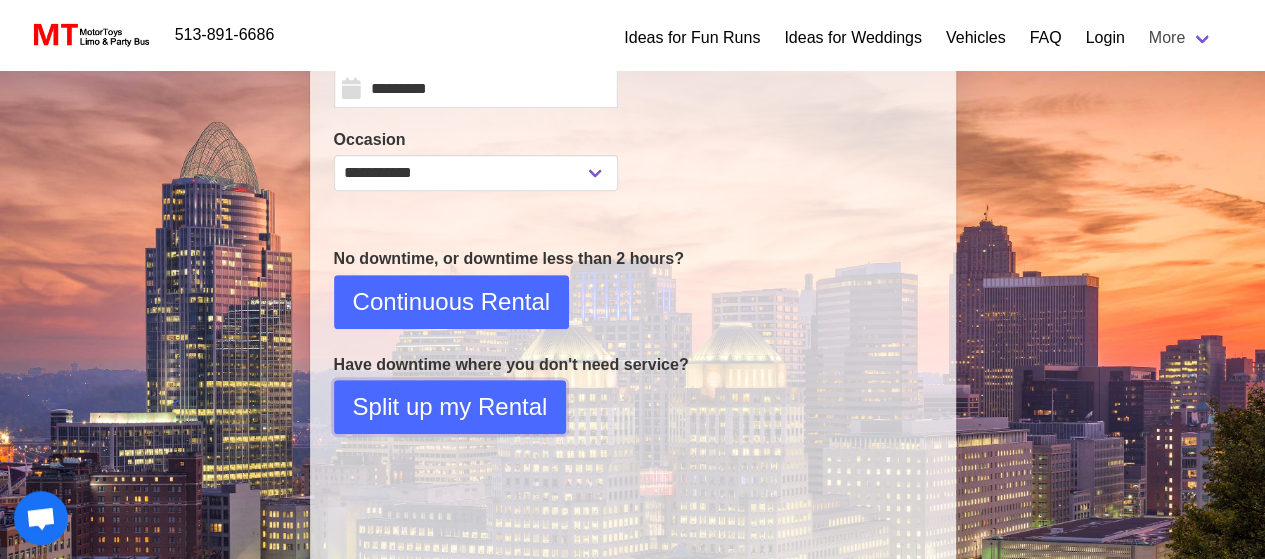 click on "Split up my Rental" at bounding box center [450, 407] 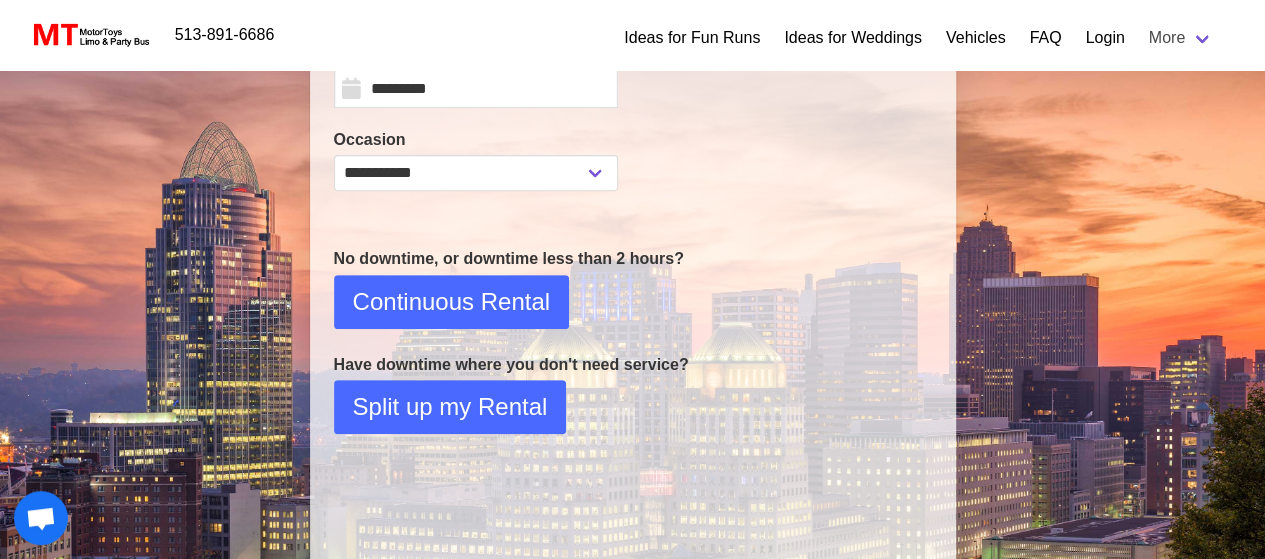 select on "*" 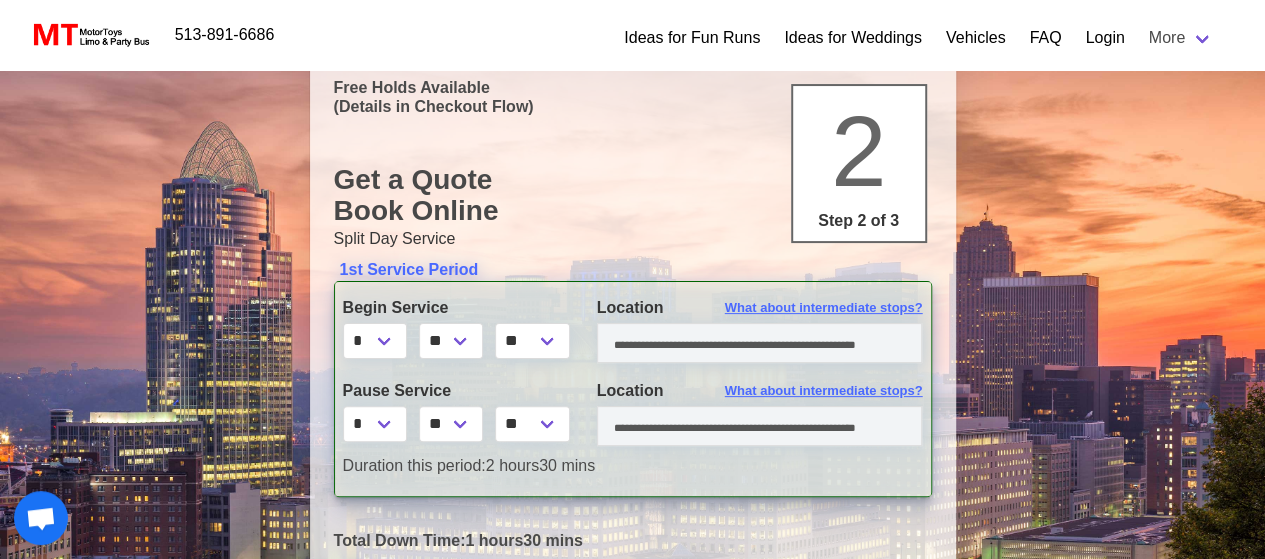 scroll, scrollTop: 110, scrollLeft: 0, axis: vertical 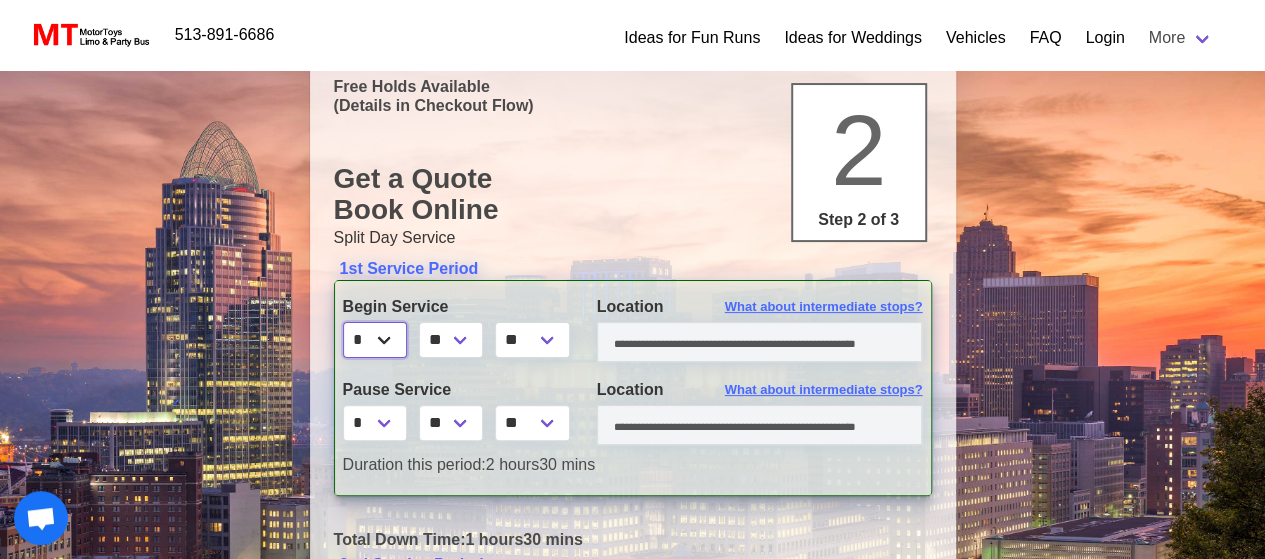 click on "* * * * * * * * * ** ** **" at bounding box center [375, 340] 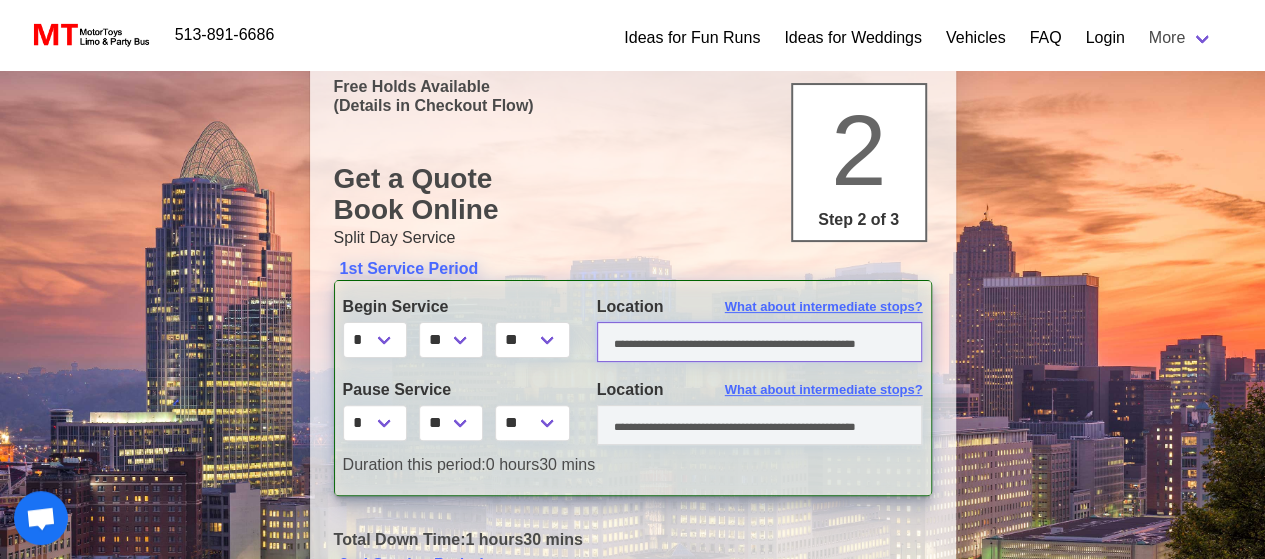 click at bounding box center [760, 342] 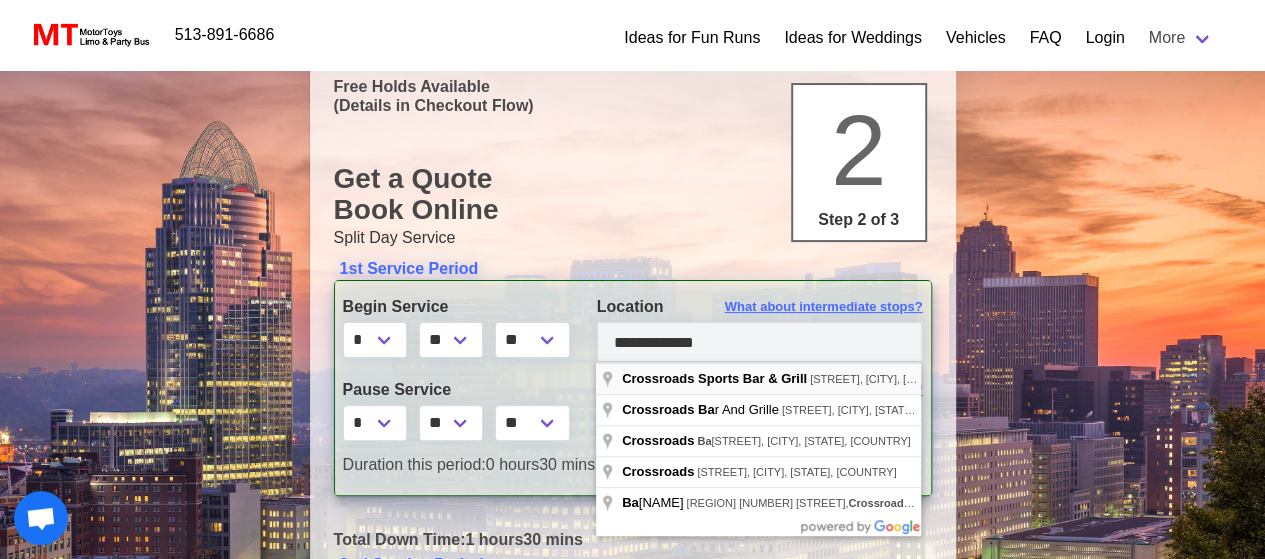 type on "**********" 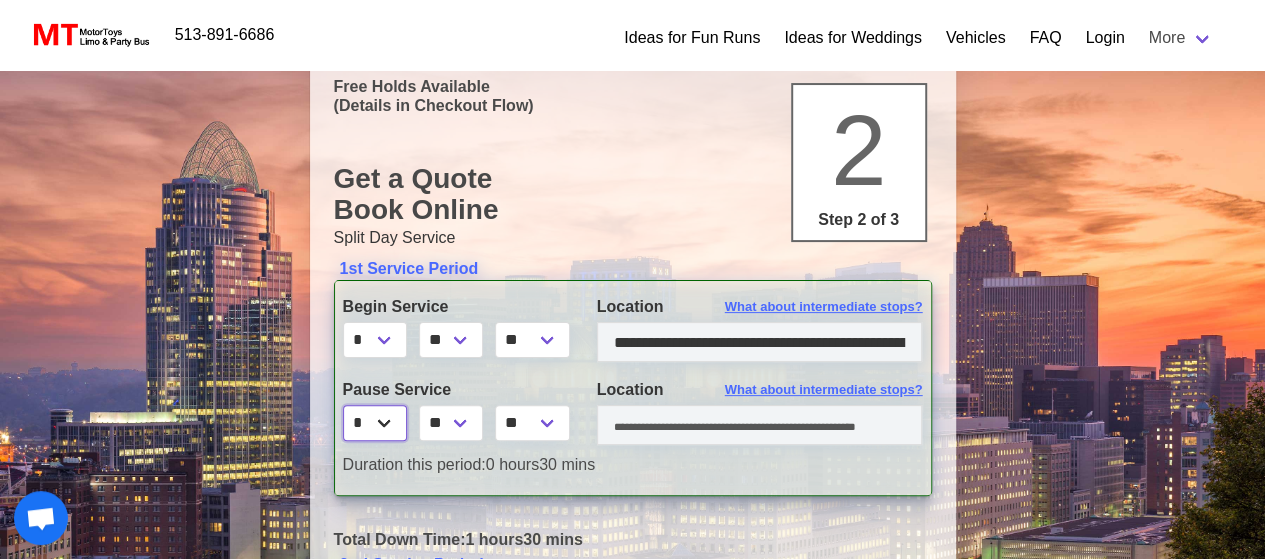 click on "* * * * * * * * * ** ** **" at bounding box center [375, 423] 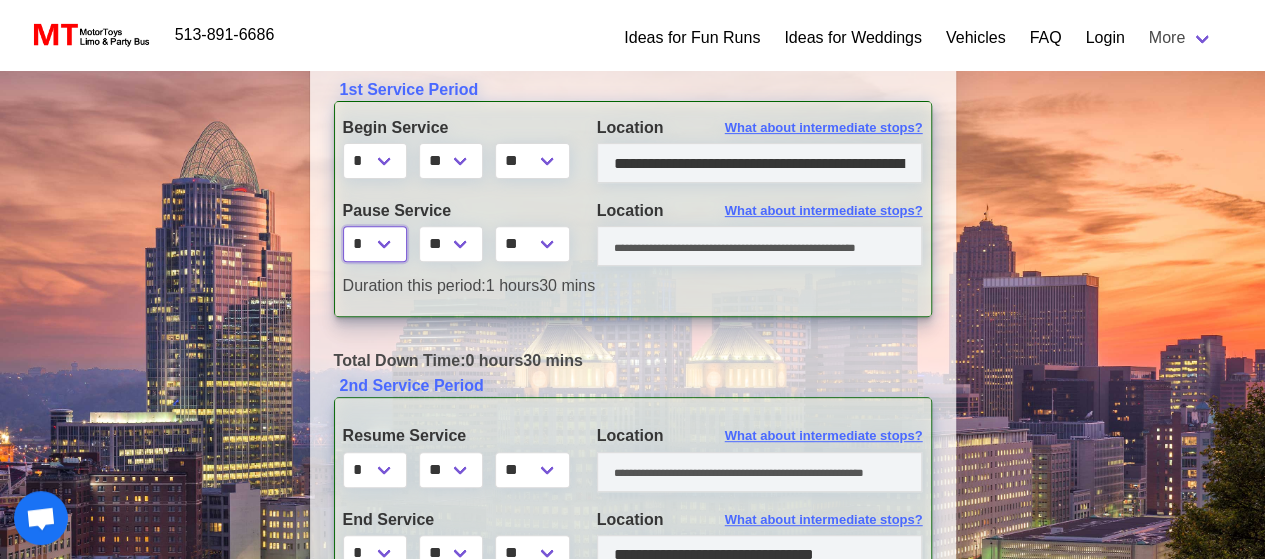 scroll, scrollTop: 290, scrollLeft: 0, axis: vertical 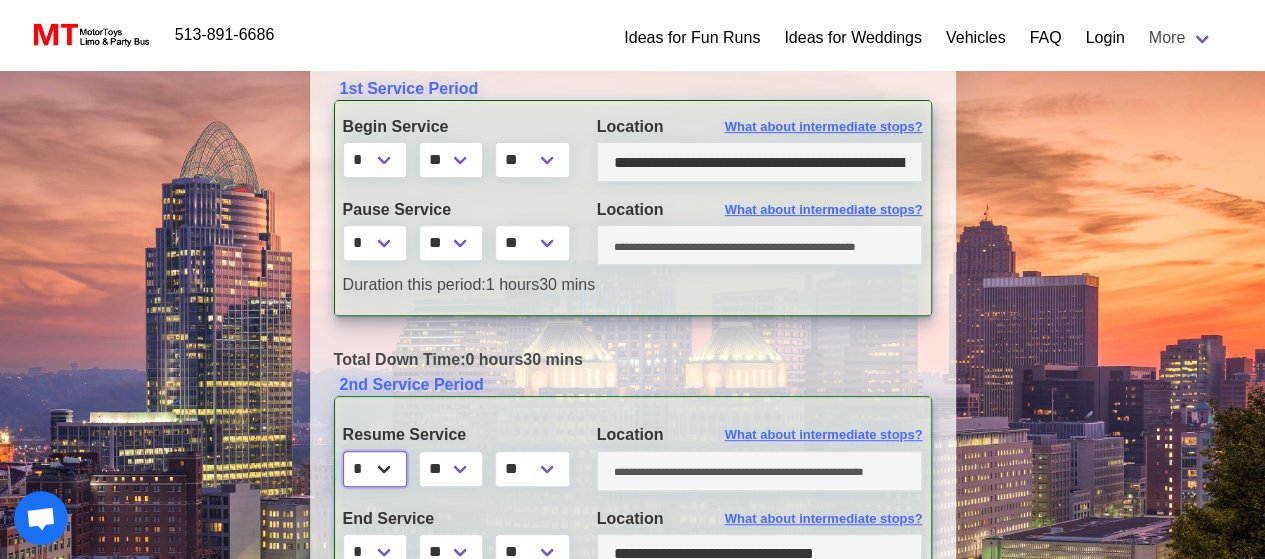 click on "* * * * * * * * * ** ** **" at bounding box center (375, 469) 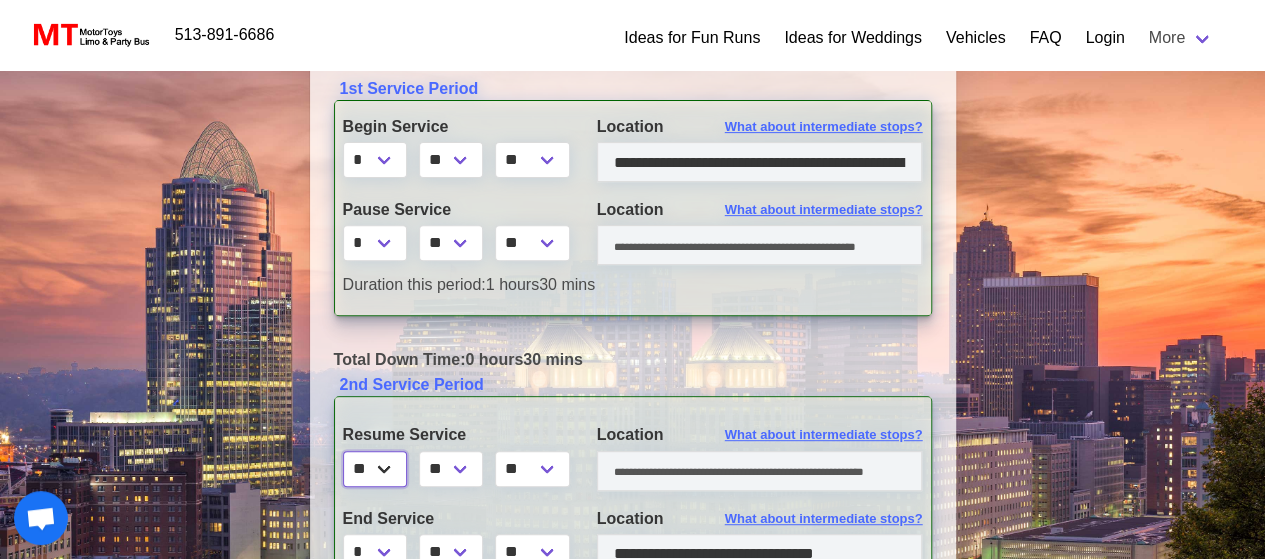click on "* * * * * * * * * ** ** **" at bounding box center [375, 469] 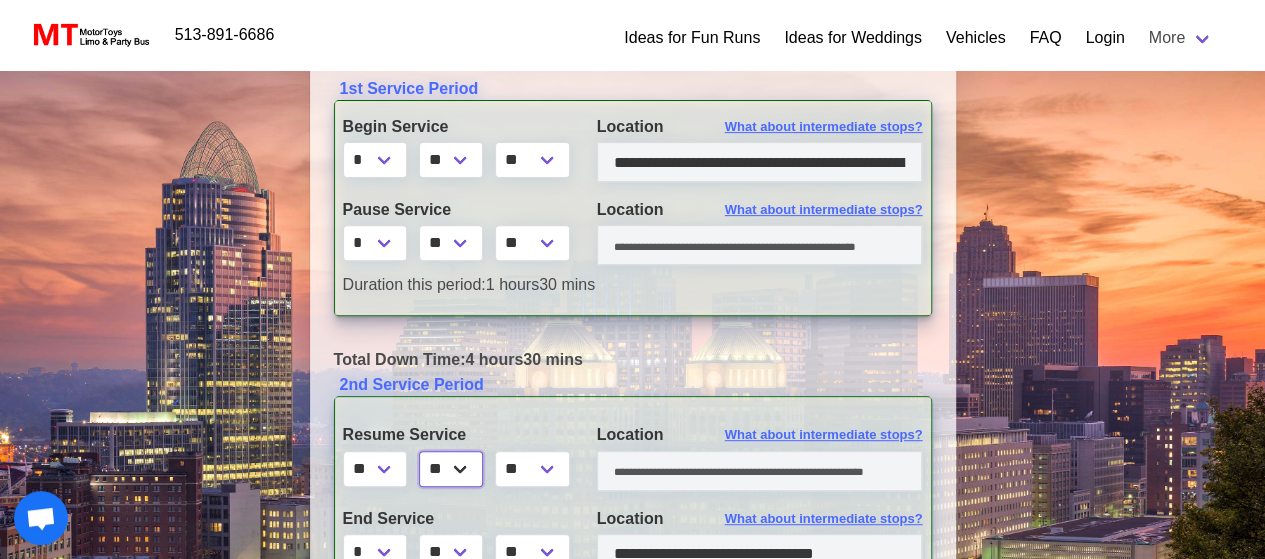 click on "** ** ** **" at bounding box center (451, 469) 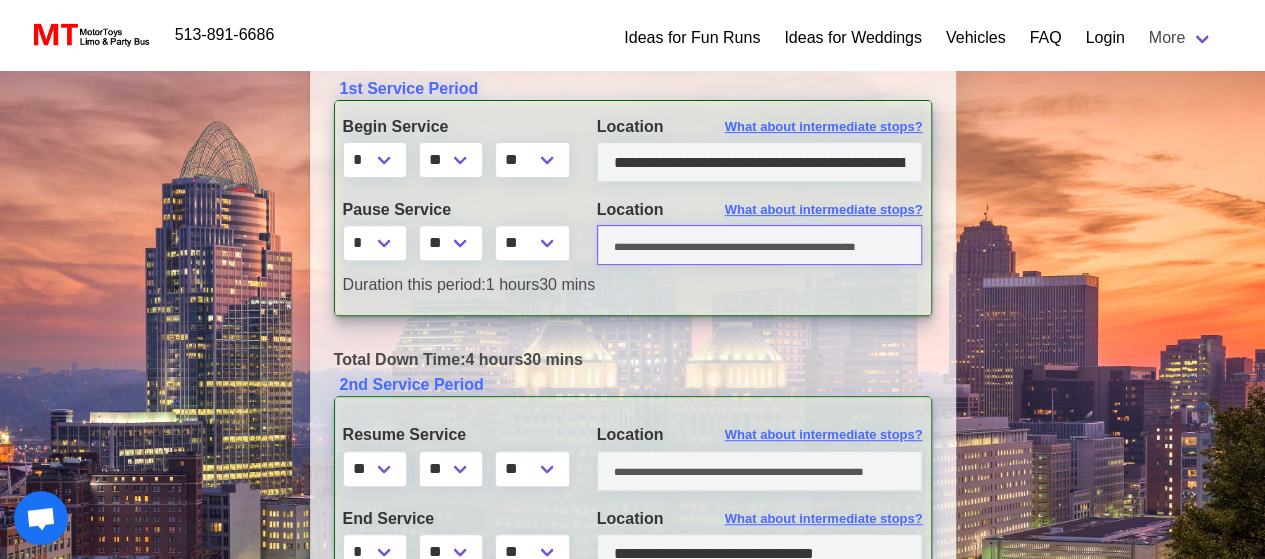 click at bounding box center (760, 245) 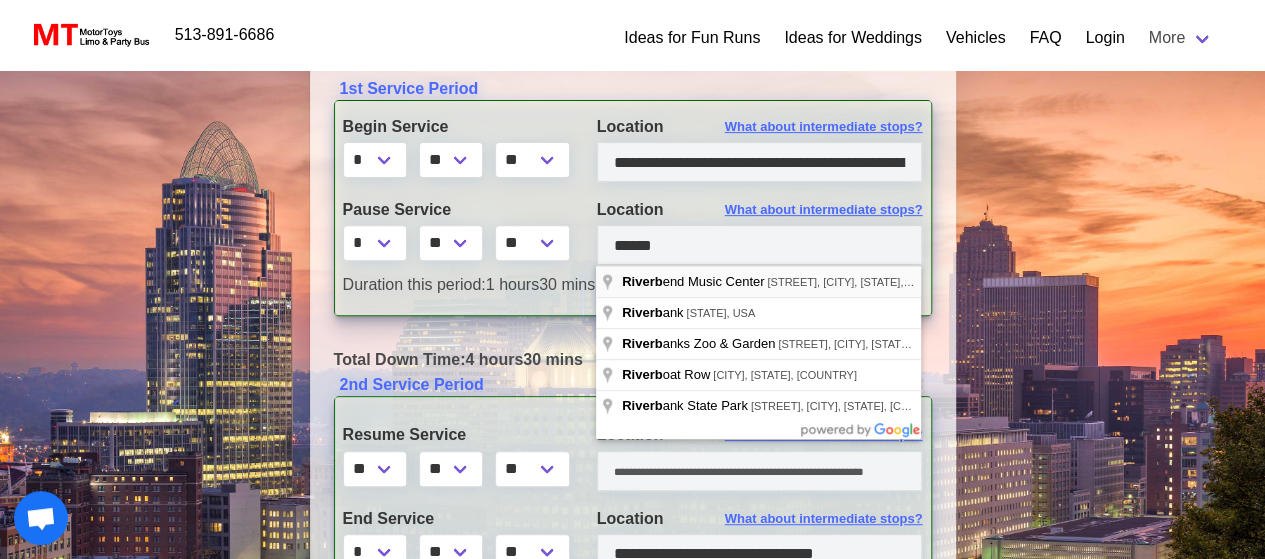 type on "**********" 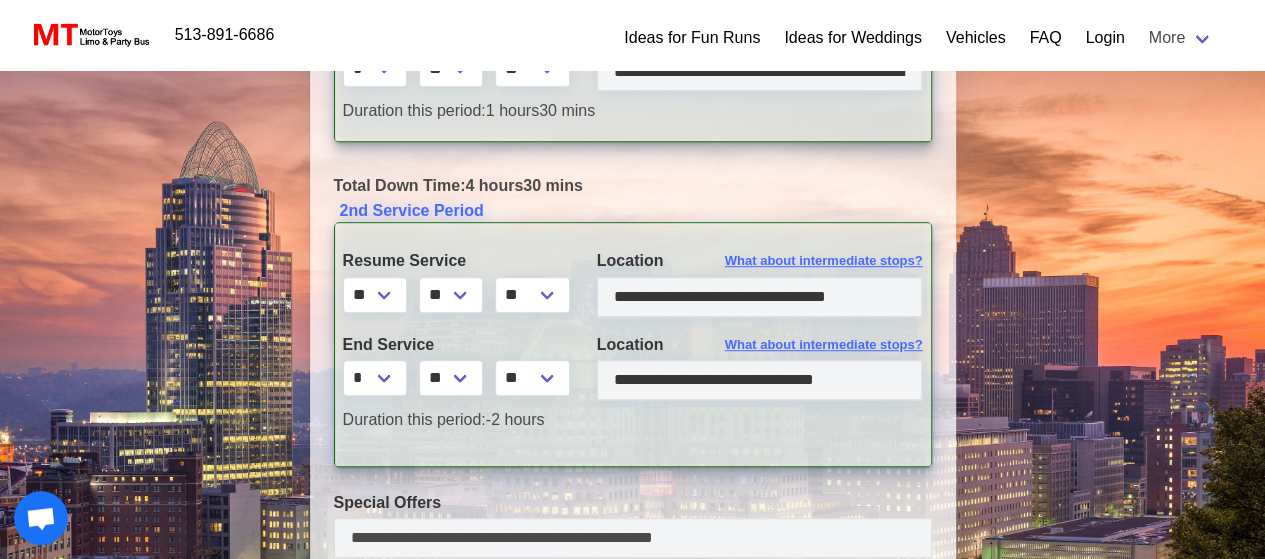scroll, scrollTop: 467, scrollLeft: 0, axis: vertical 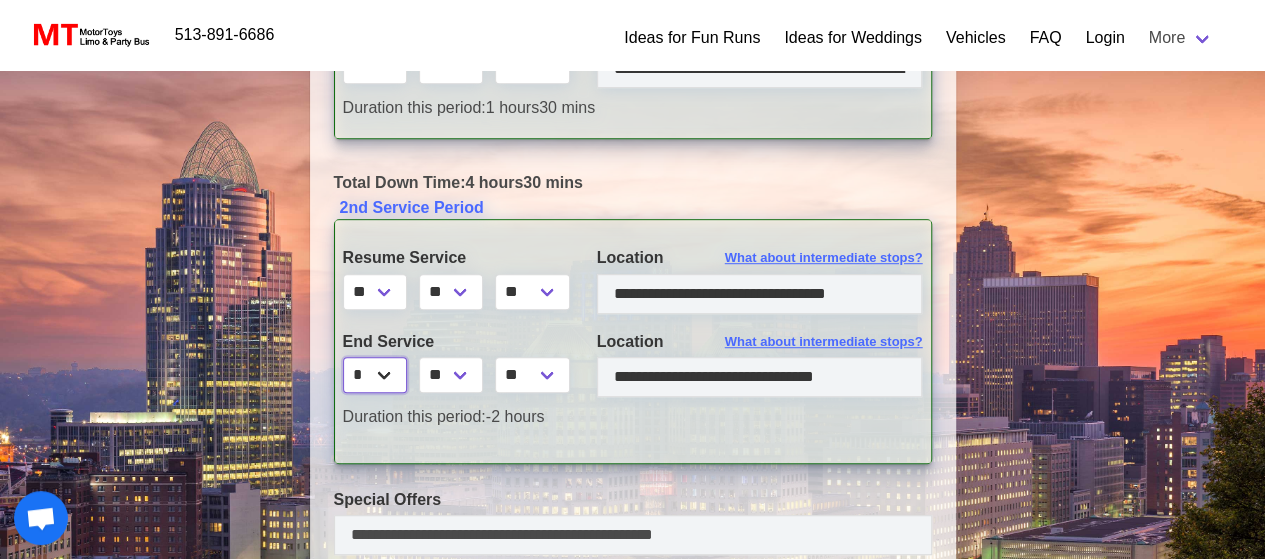 click on "* * * * * * * * * ** ** **" at bounding box center (375, 375) 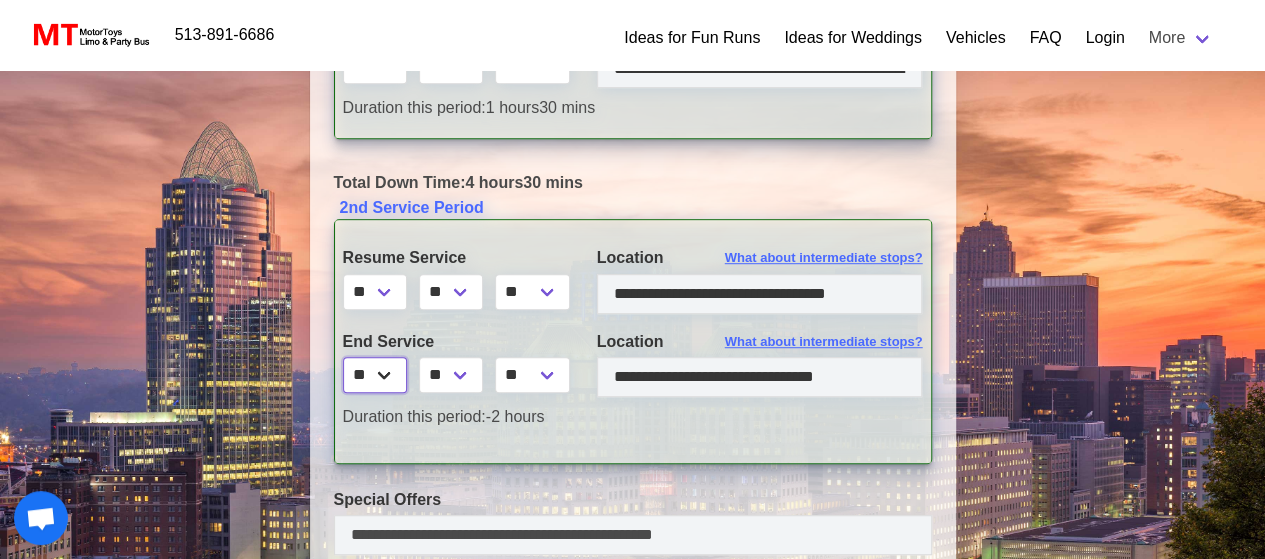 click on "* * * * * * * * * ** ** **" at bounding box center (375, 375) 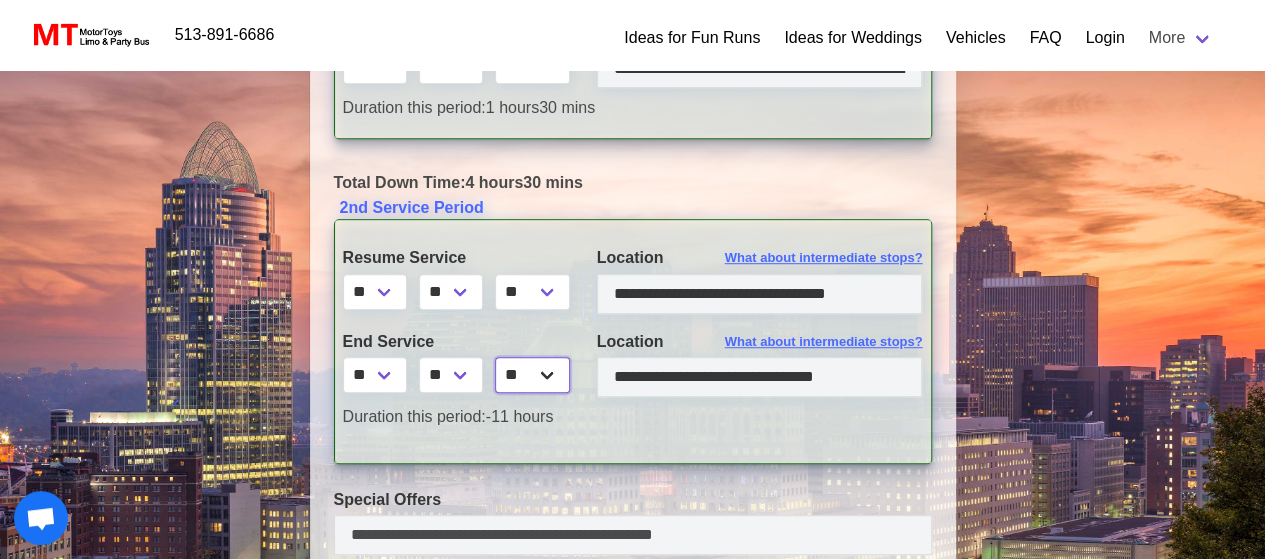 click on "**   **" at bounding box center [533, 375] 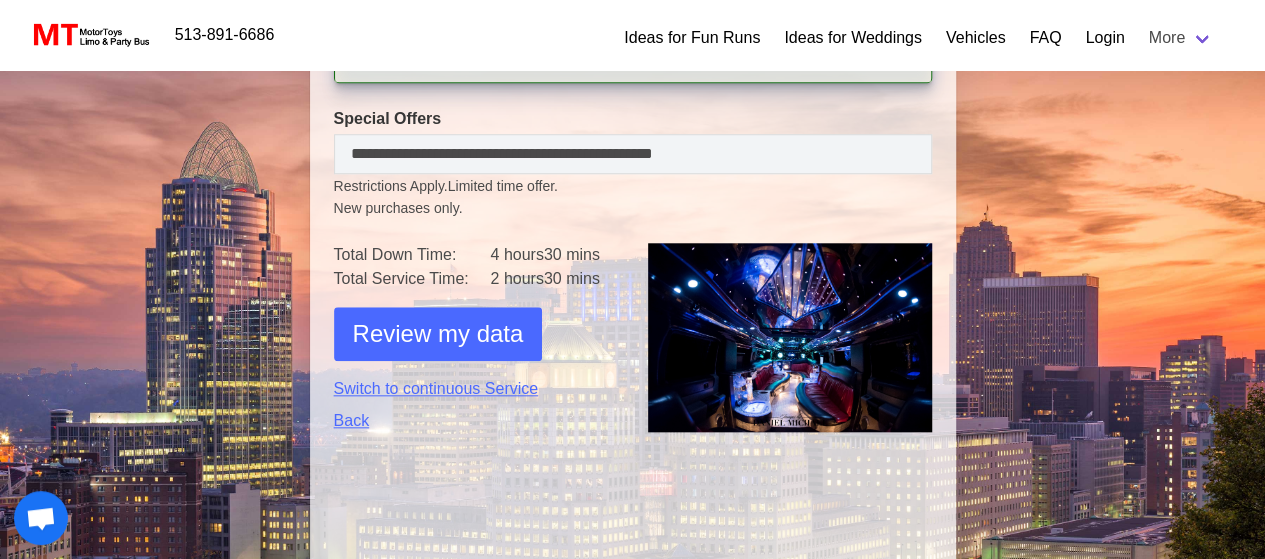 scroll, scrollTop: 849, scrollLeft: 0, axis: vertical 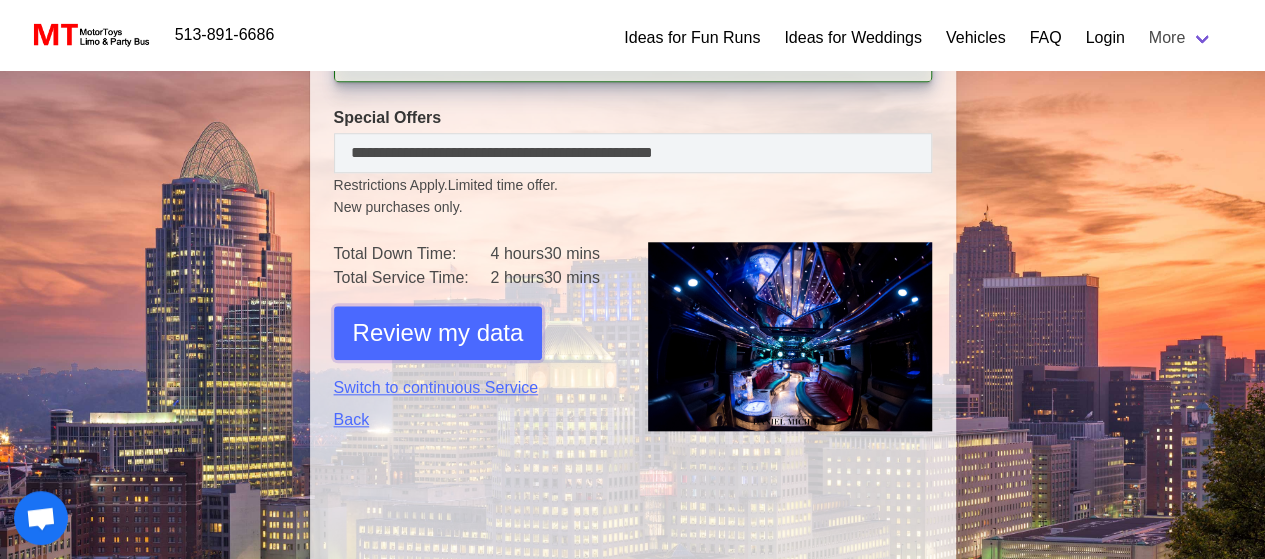 click on "Review my data" at bounding box center [438, 333] 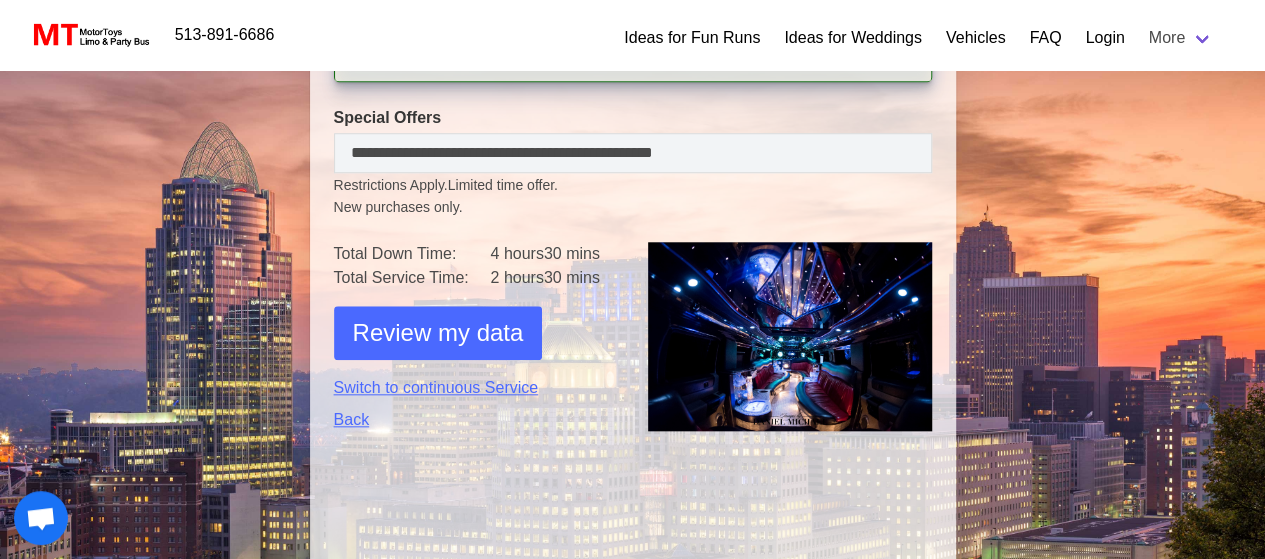 select on "*" 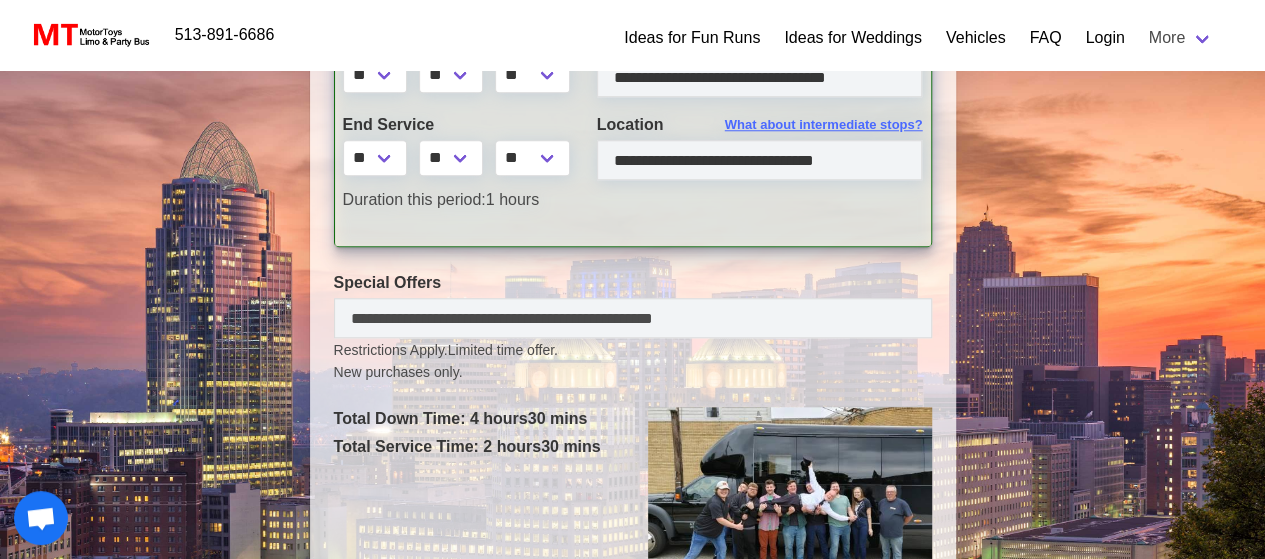 scroll, scrollTop: 991, scrollLeft: 0, axis: vertical 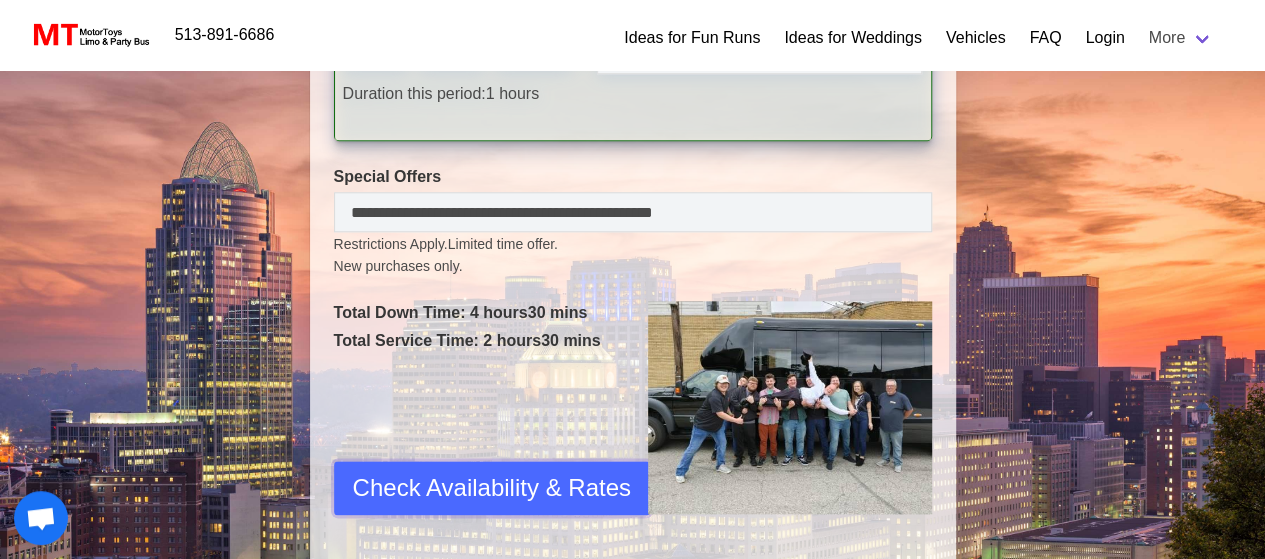 click on "Check Availability & Rates" at bounding box center (492, 488) 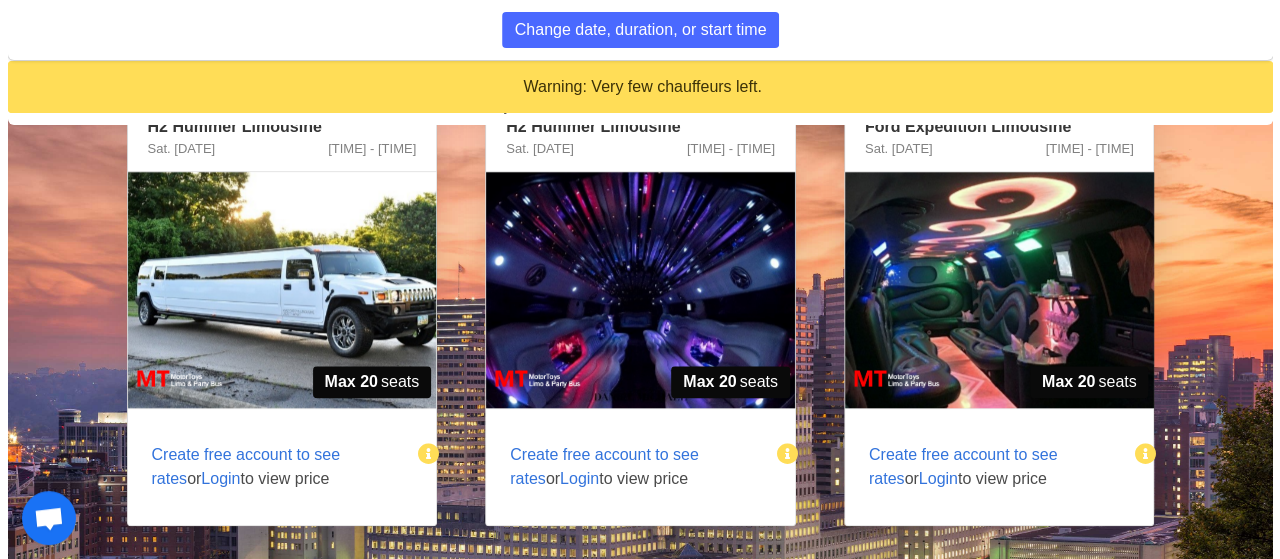 scroll, scrollTop: 874, scrollLeft: 0, axis: vertical 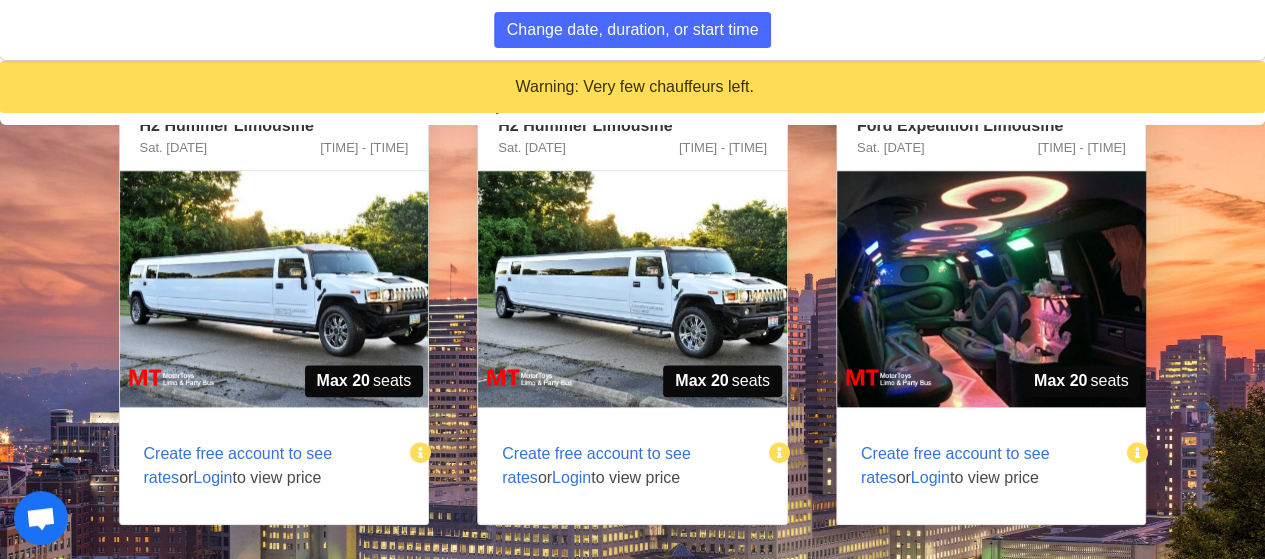 click on "Create free account to see rates" at bounding box center [955, 465] 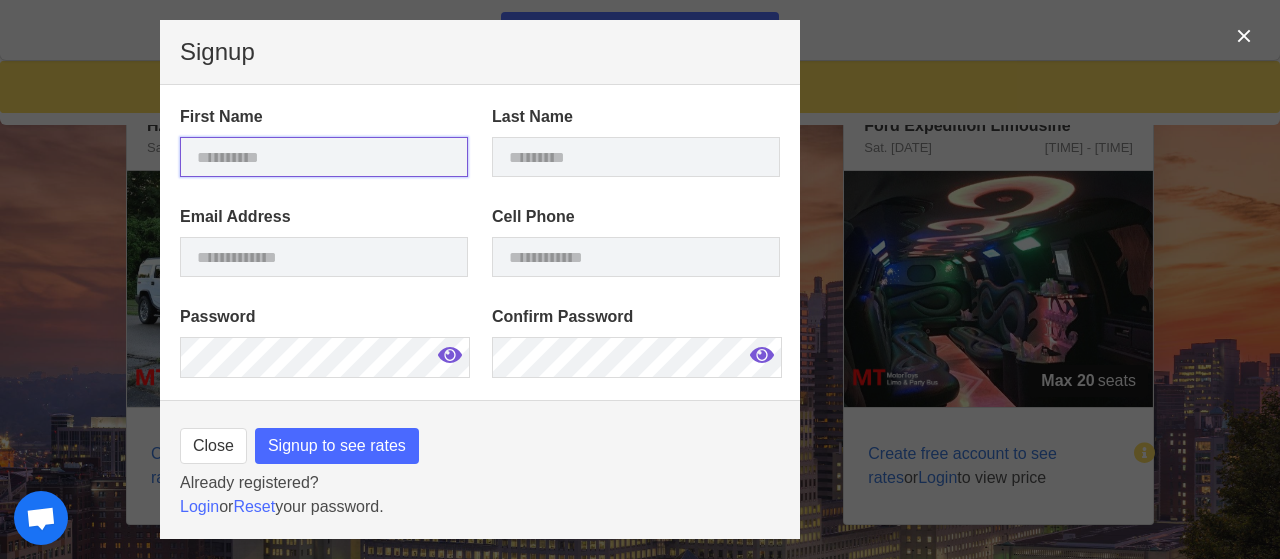click at bounding box center [324, 157] 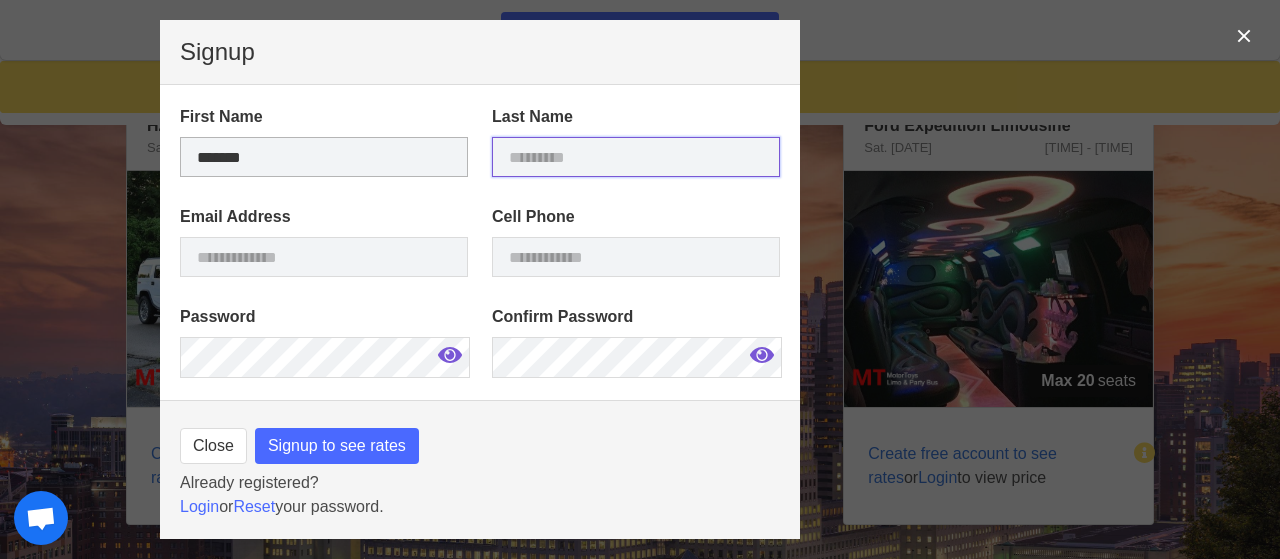 type on "*****" 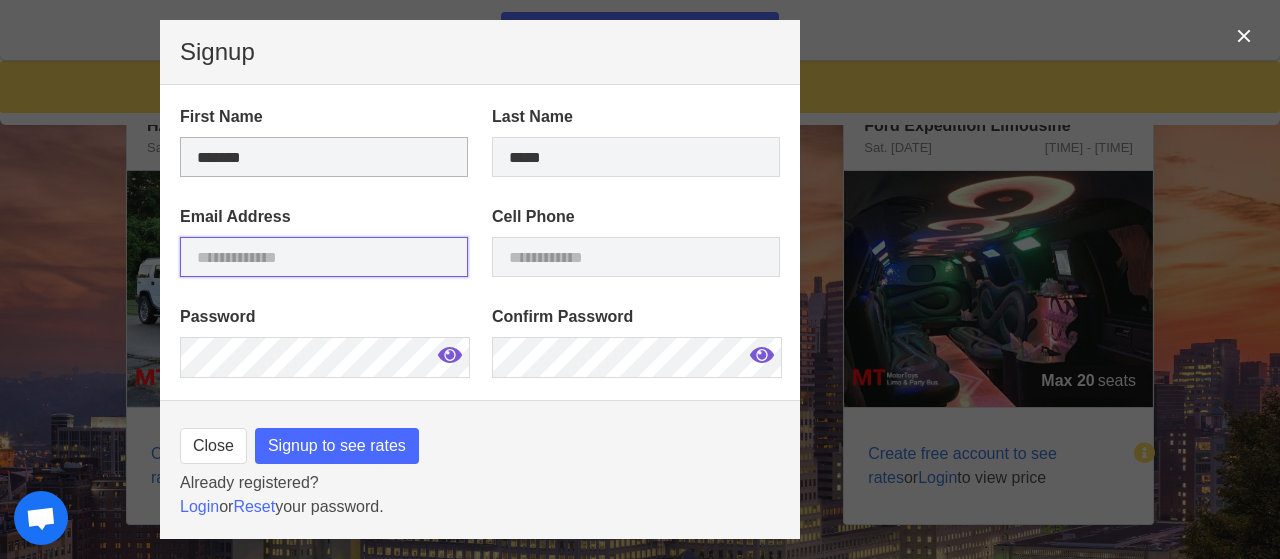 type on "**********" 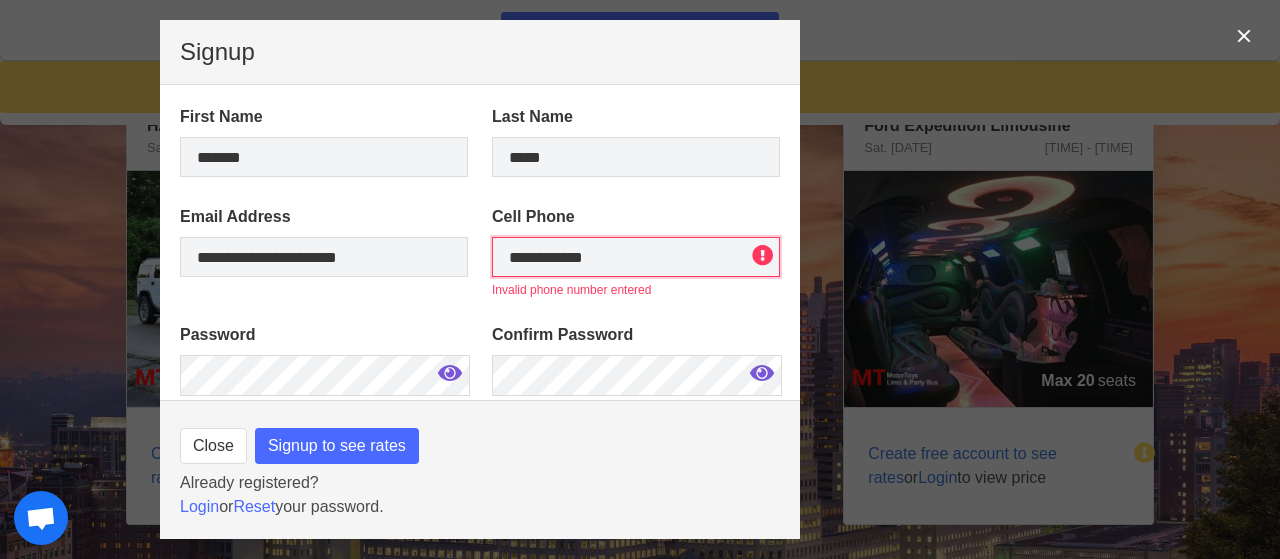 click on "**********" at bounding box center [636, 257] 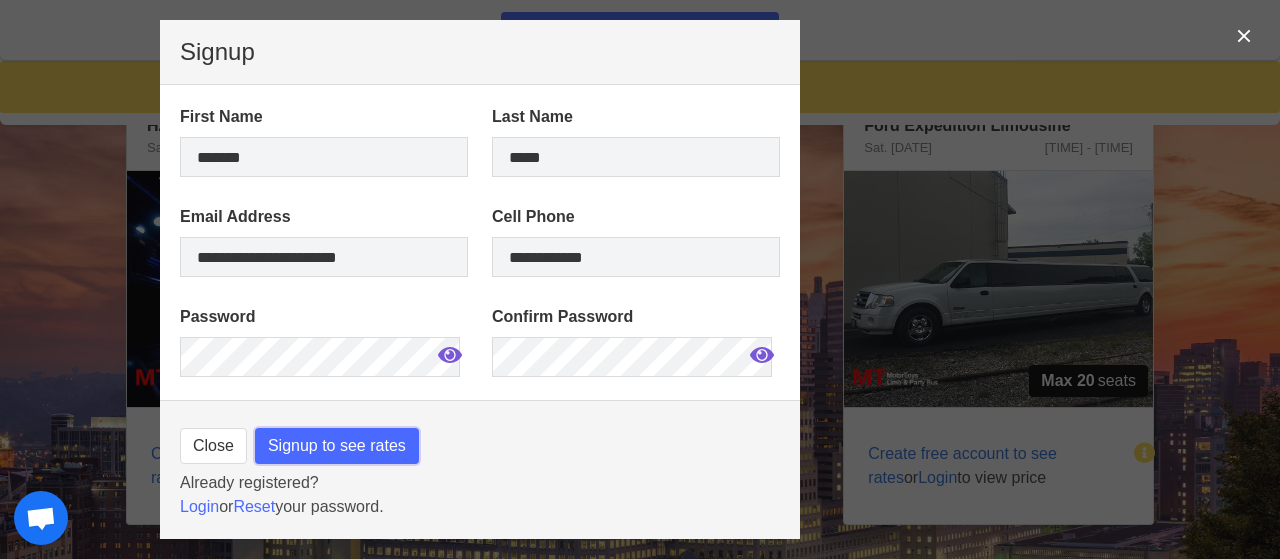 click on "Signup to see rates" at bounding box center (337, 446) 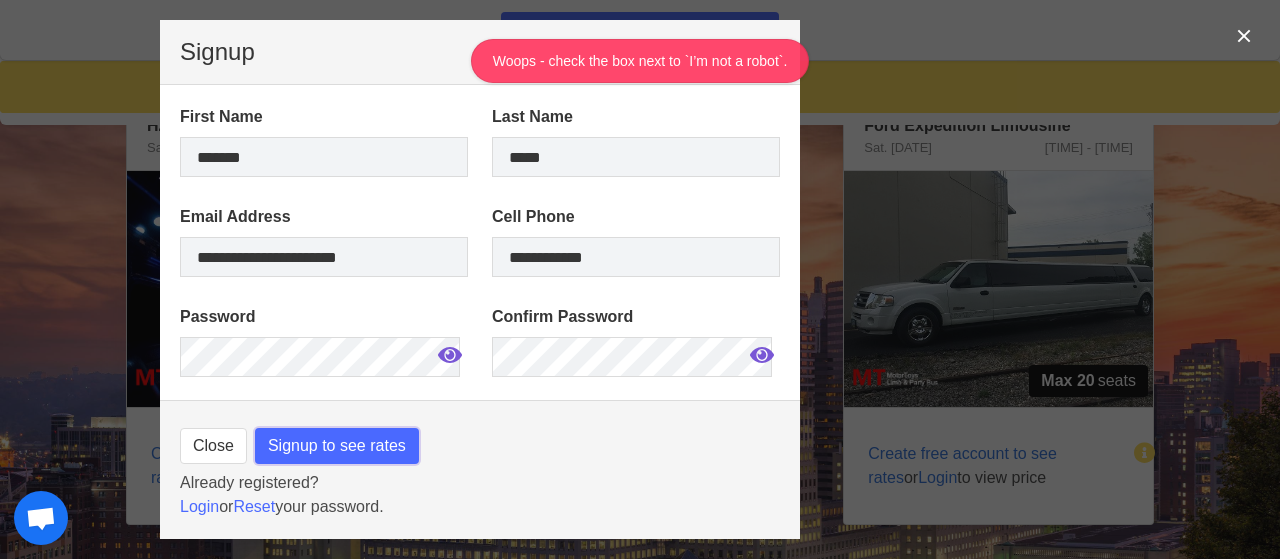scroll, scrollTop: 168, scrollLeft: 0, axis: vertical 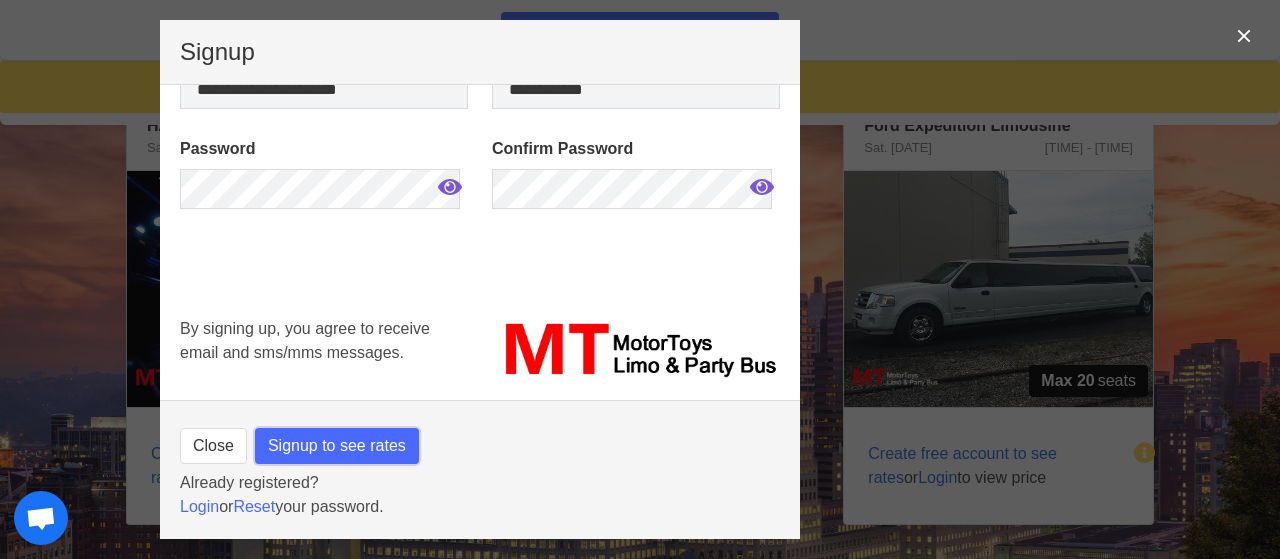 click on "Signup to see rates" at bounding box center [337, 446] 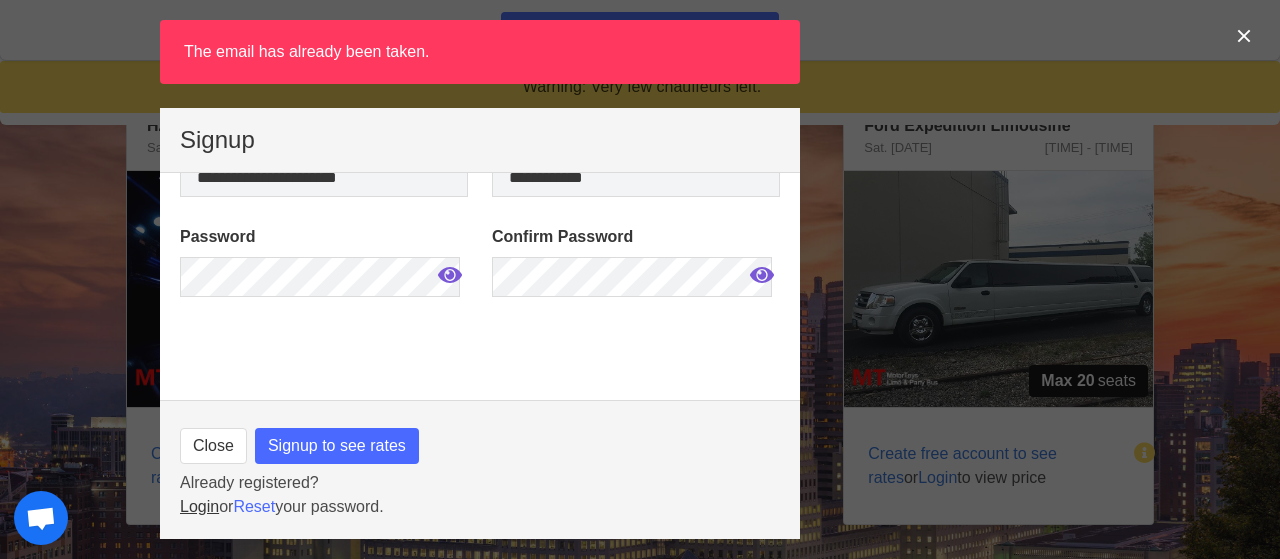 click on "Login" at bounding box center (199, 506) 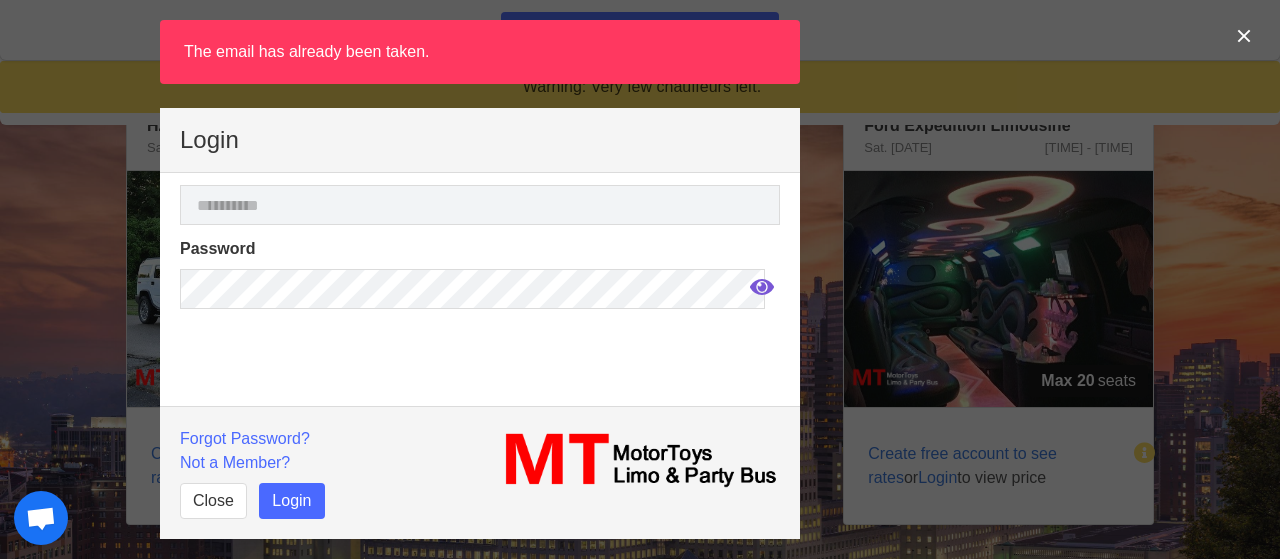 scroll, scrollTop: 0, scrollLeft: 0, axis: both 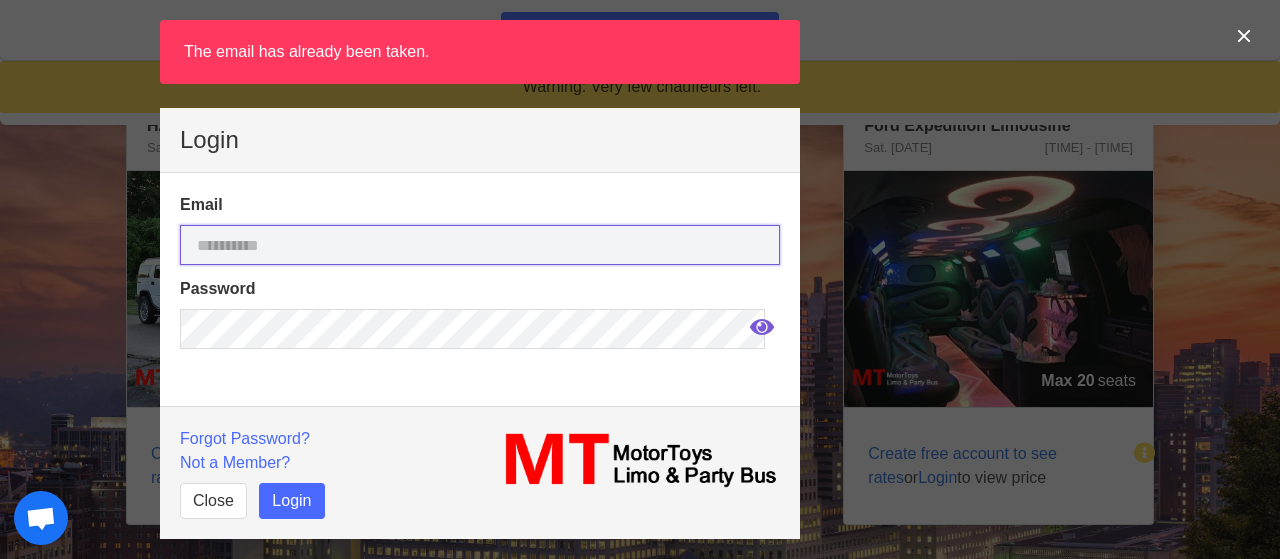 click at bounding box center [480, 245] 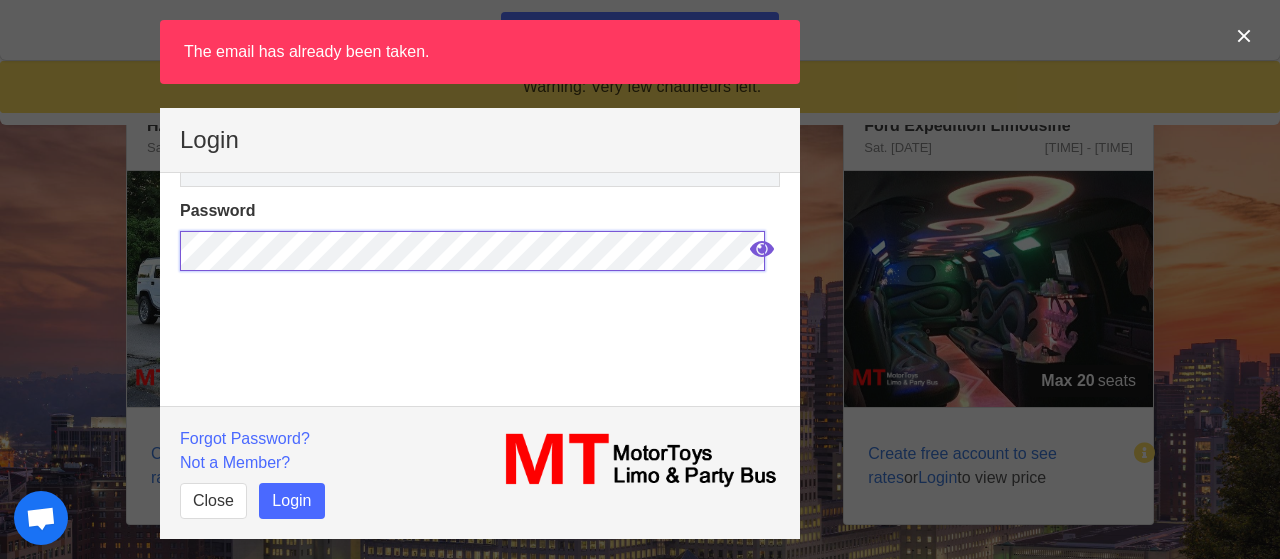 scroll, scrollTop: 82, scrollLeft: 0, axis: vertical 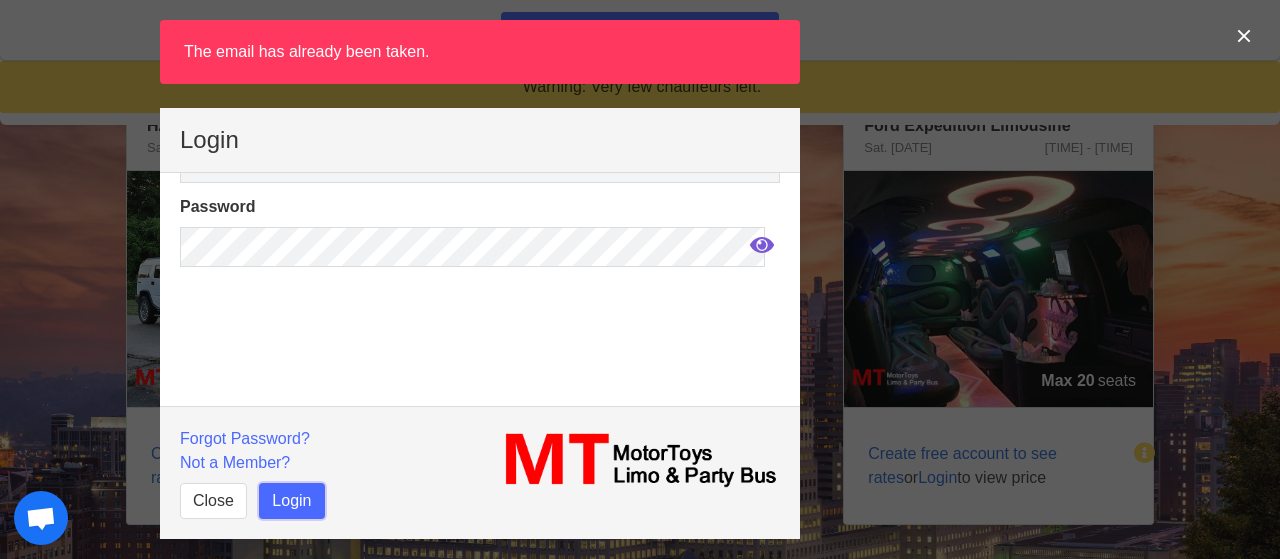 click on "Login" at bounding box center (291, 501) 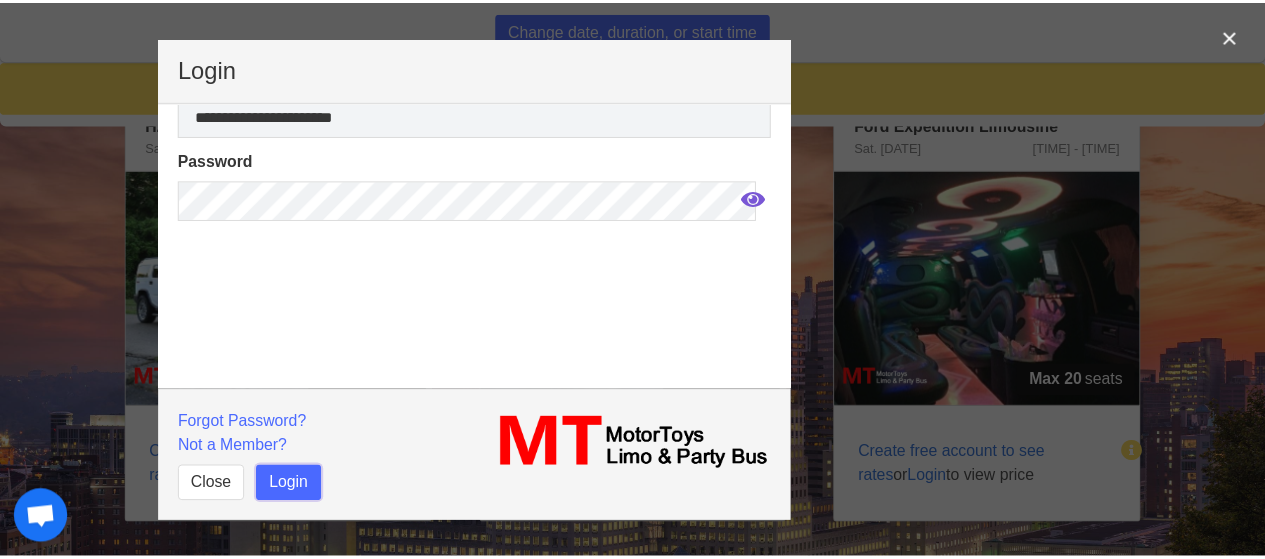 scroll, scrollTop: 55, scrollLeft: 0, axis: vertical 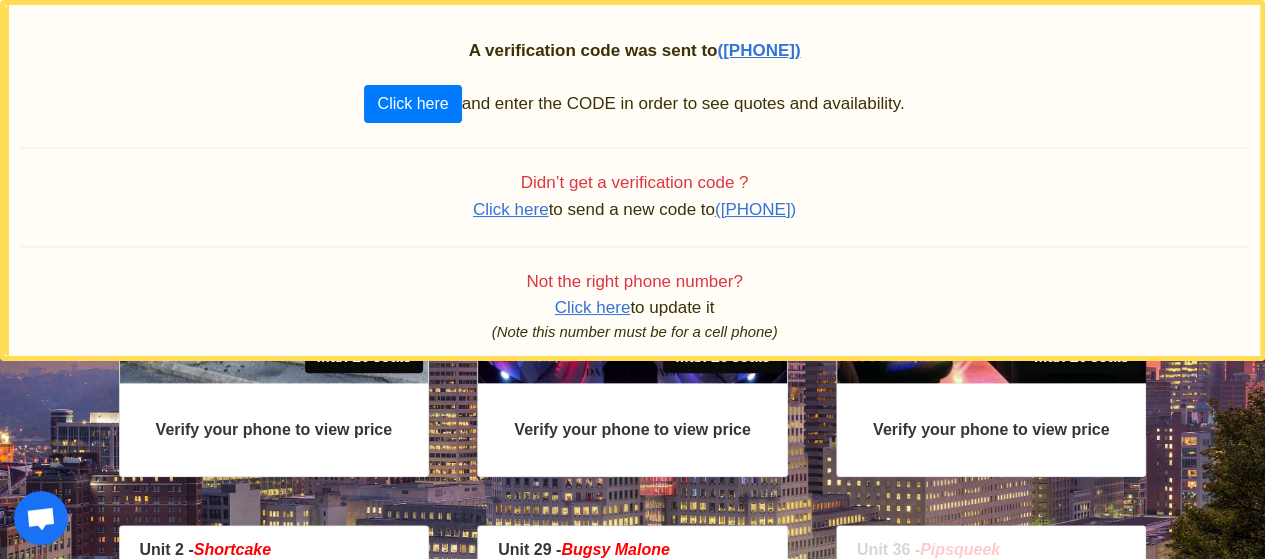 click on "Click here" at bounding box center [511, 209] 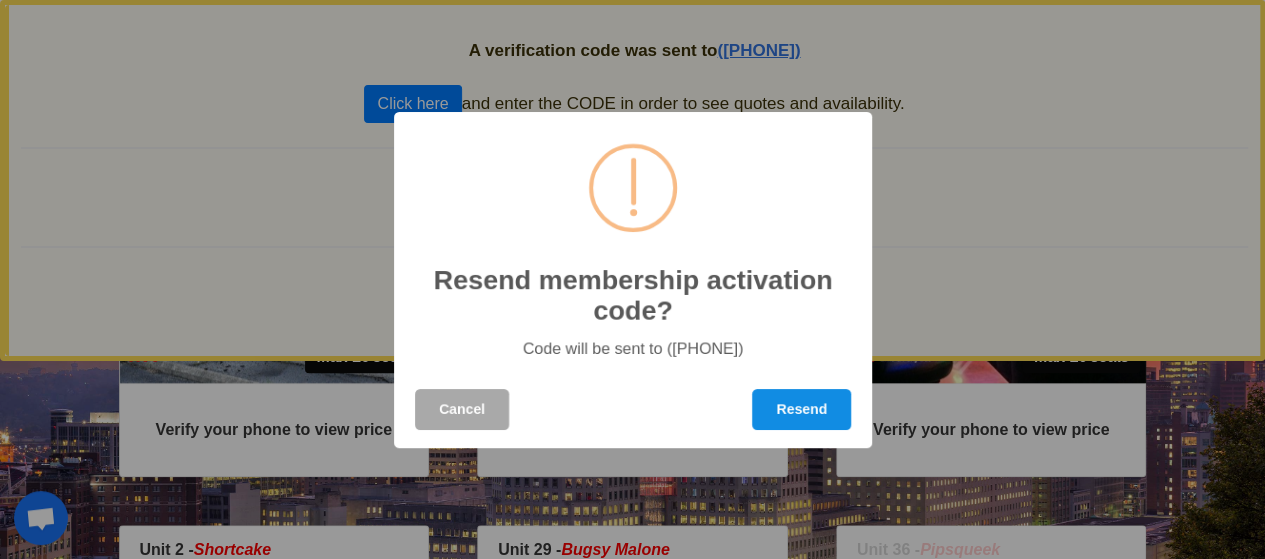 click on "Resend" at bounding box center [801, 409] 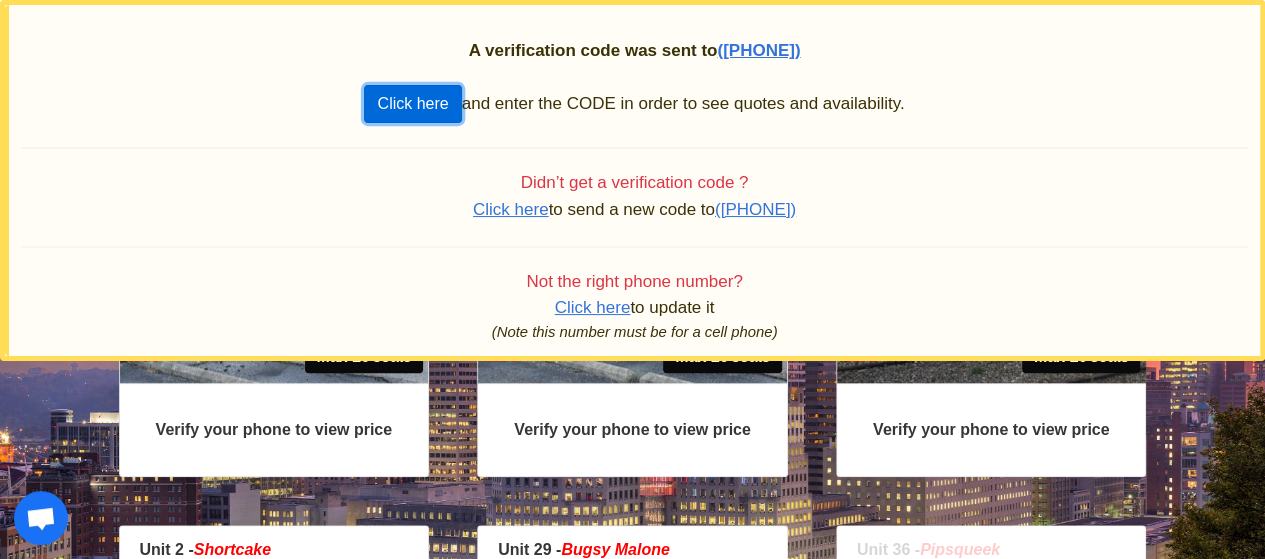 click on "Click here" at bounding box center (412, 104) 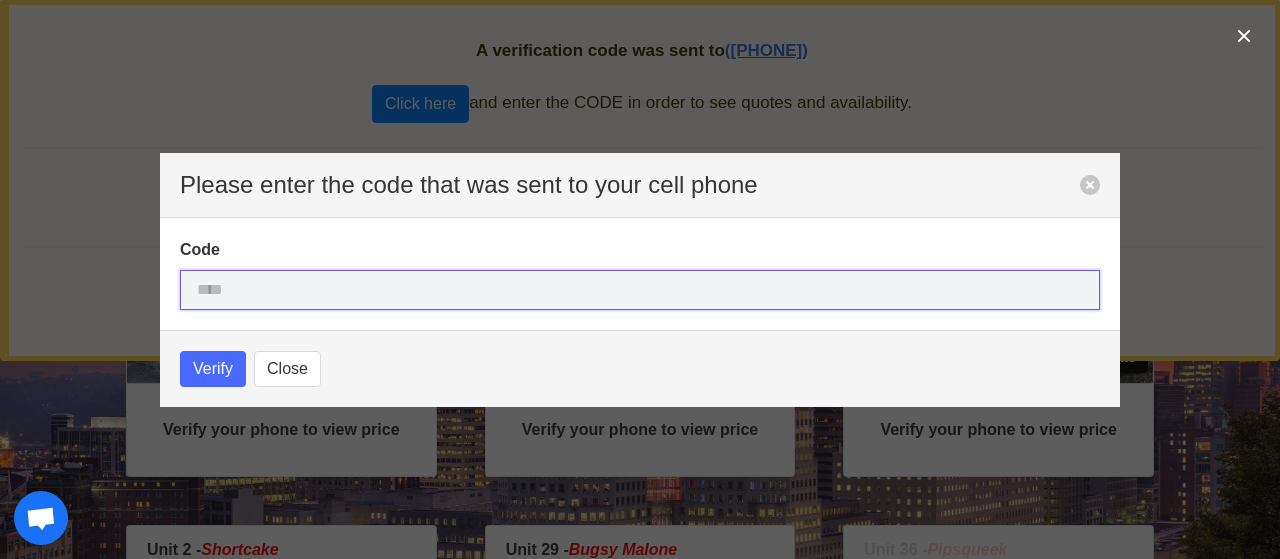 click at bounding box center (640, 290) 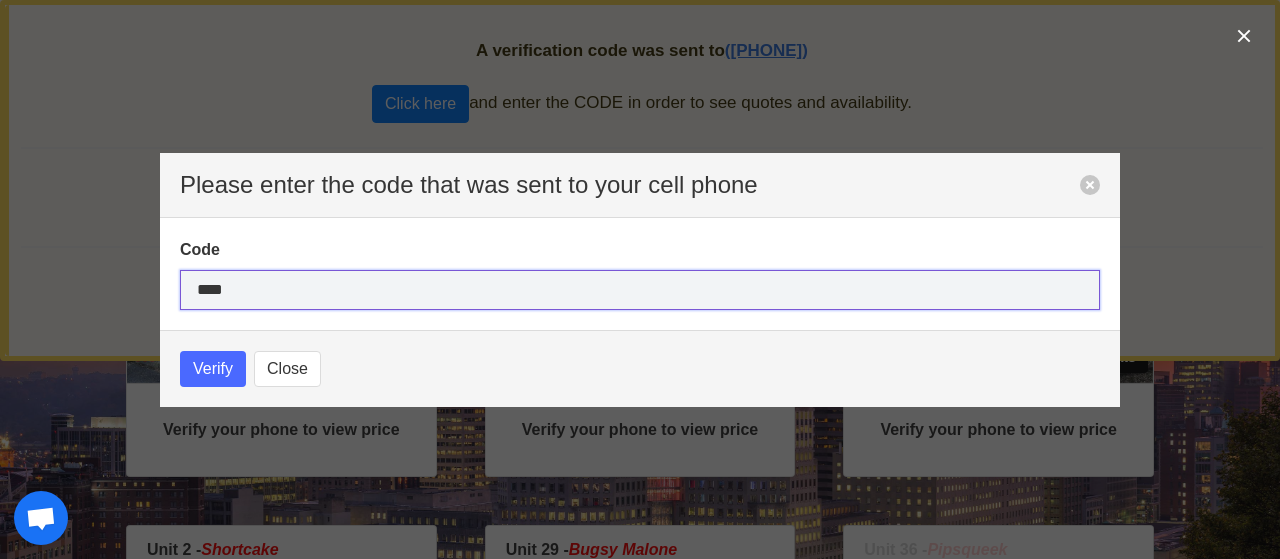 type on "****" 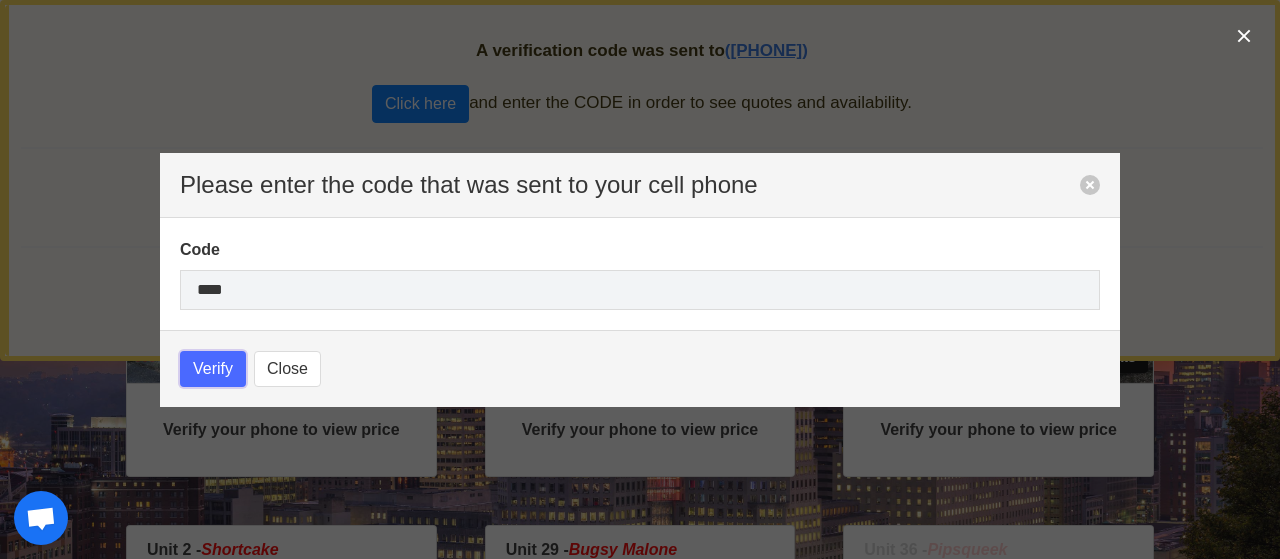 click on "Verify" at bounding box center [213, 369] 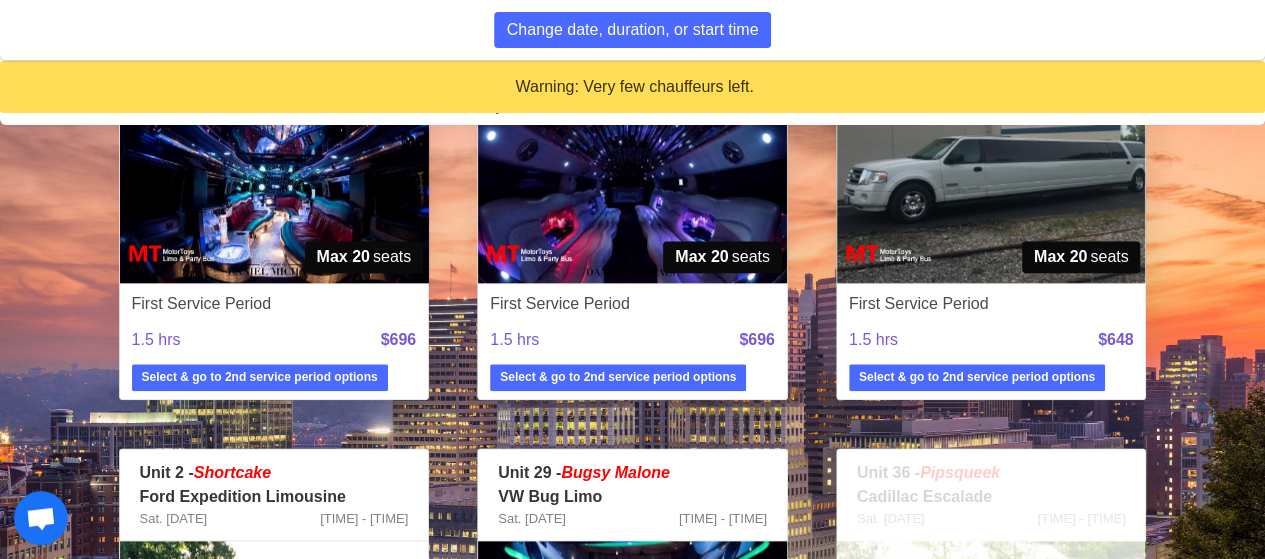 scroll, scrollTop: 996, scrollLeft: 0, axis: vertical 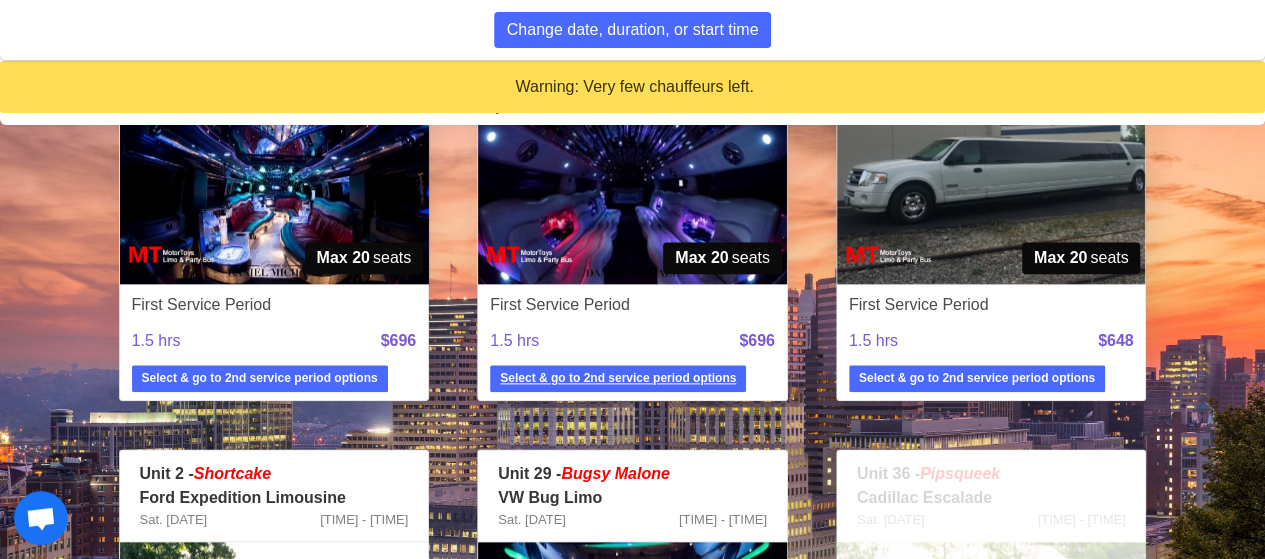 click on "Select & go to 2nd service period options" at bounding box center [618, 378] 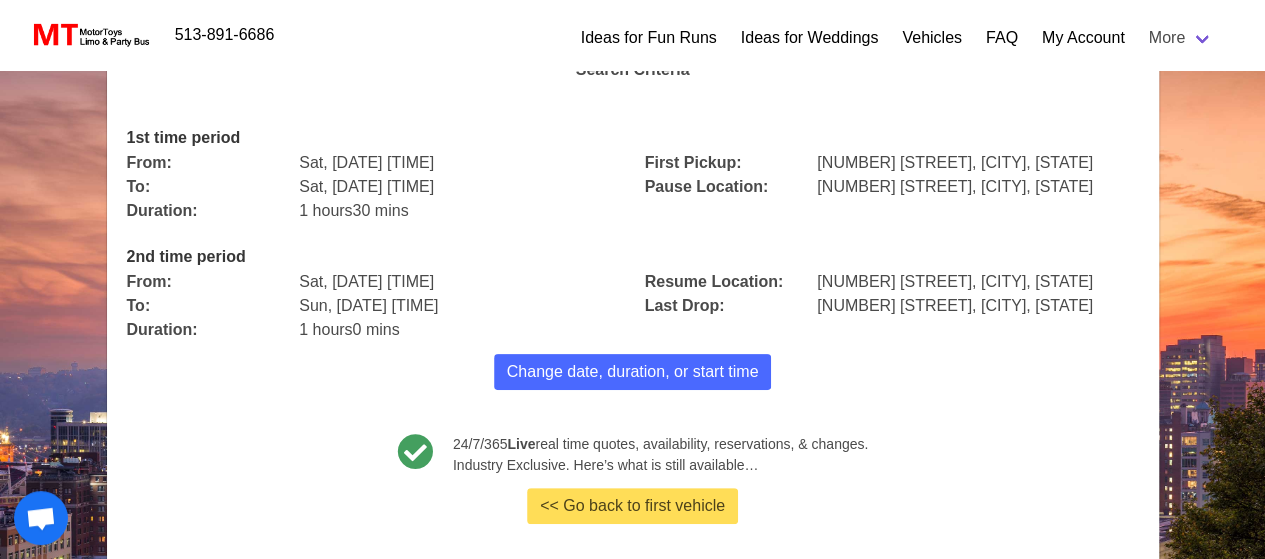 scroll, scrollTop: 0, scrollLeft: 0, axis: both 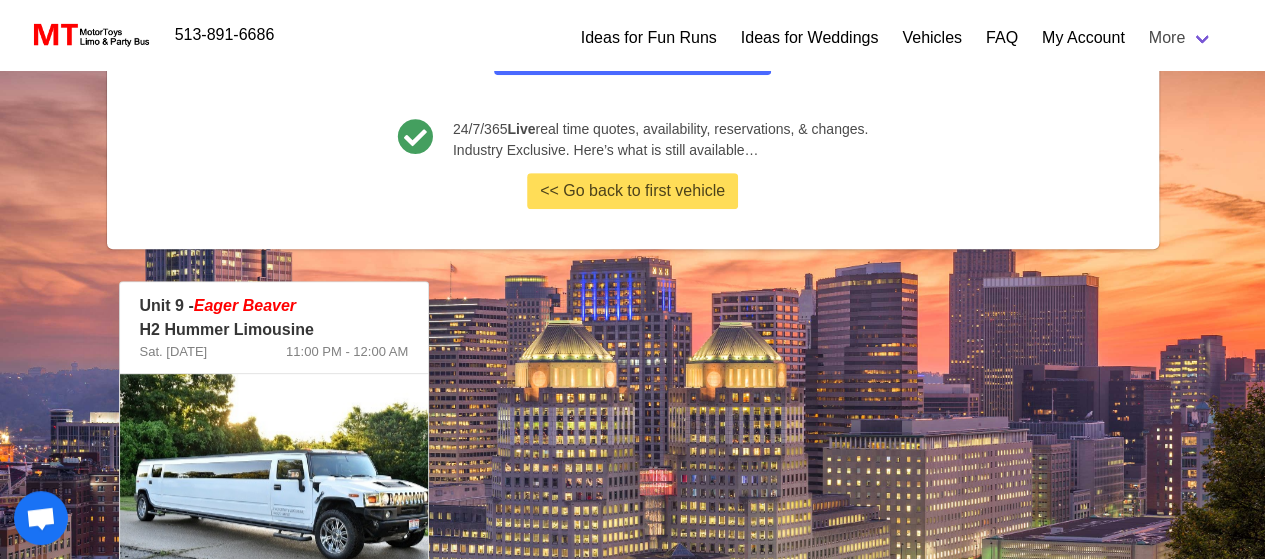 click at bounding box center (274, 492) 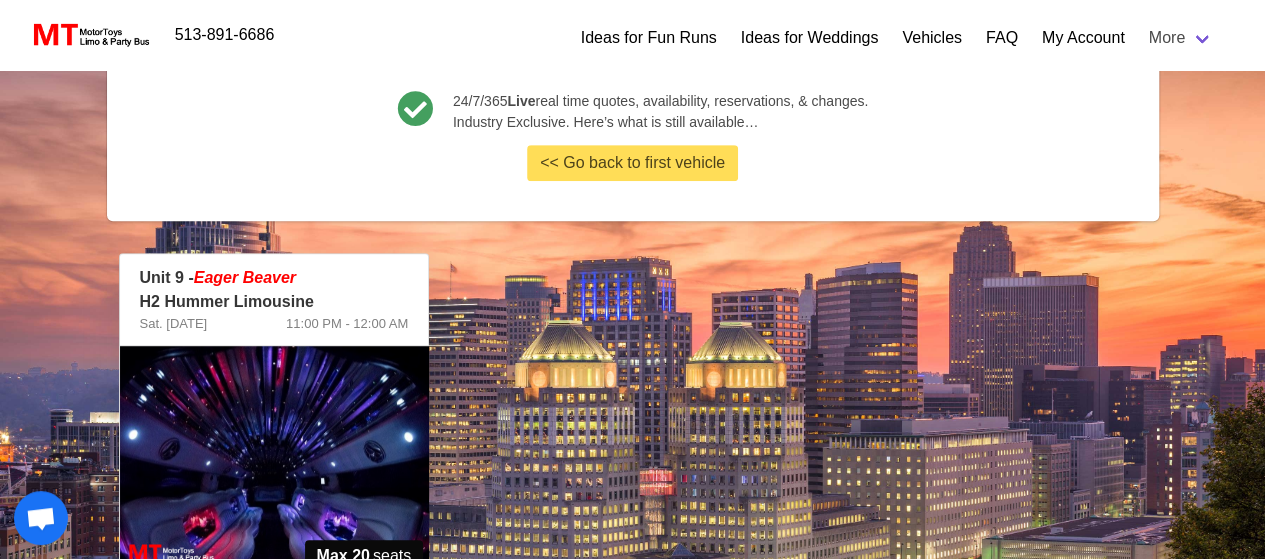 scroll, scrollTop: 464, scrollLeft: 0, axis: vertical 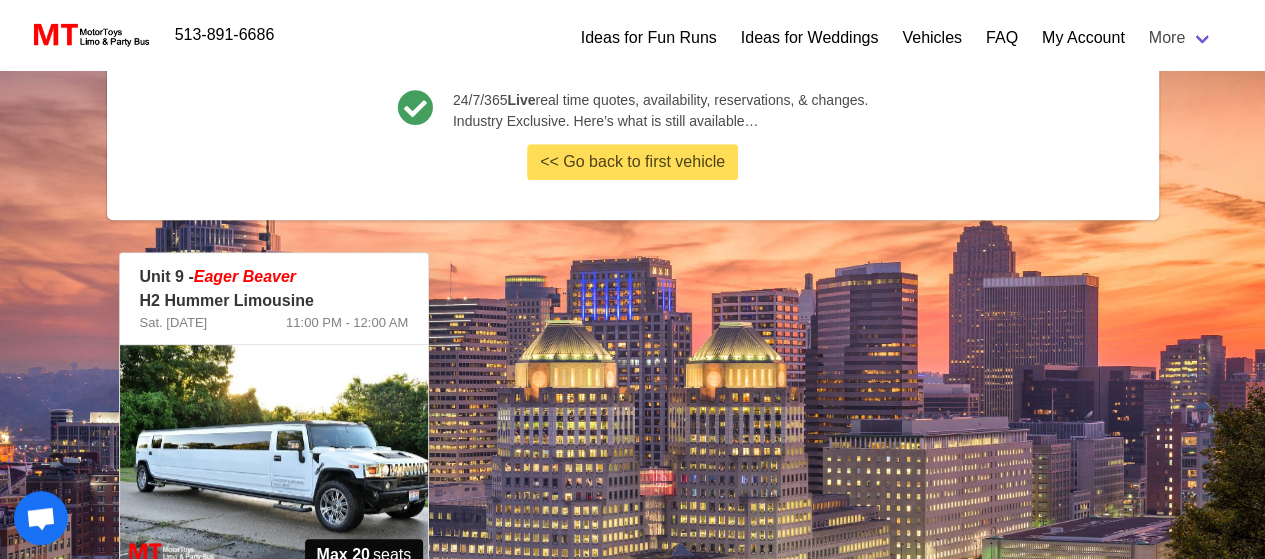click at bounding box center [274, 463] 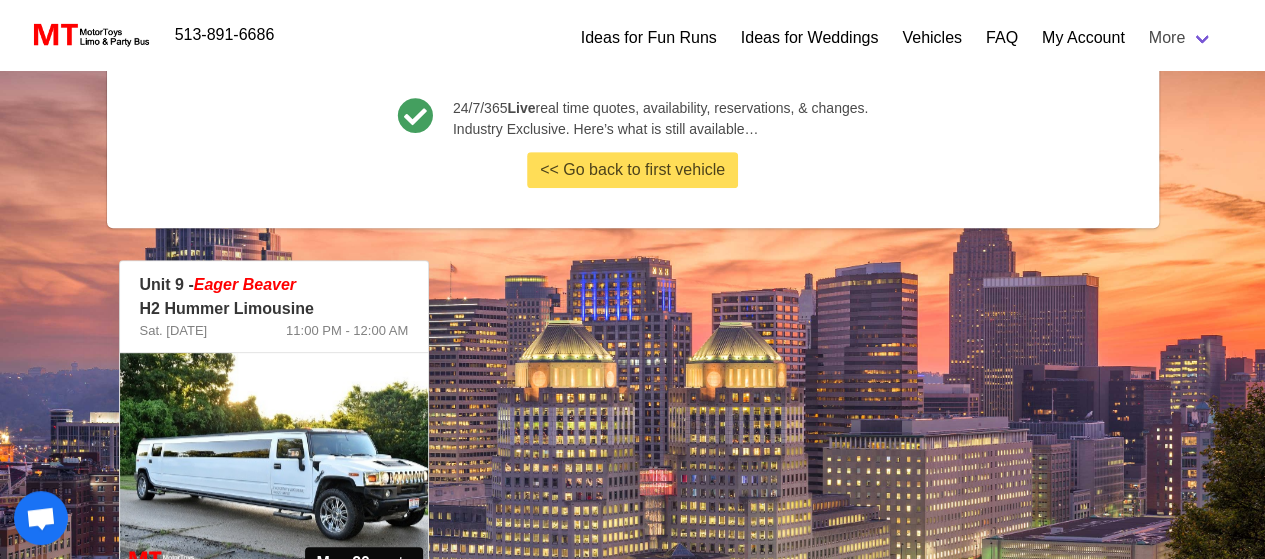 scroll, scrollTop: 458, scrollLeft: 0, axis: vertical 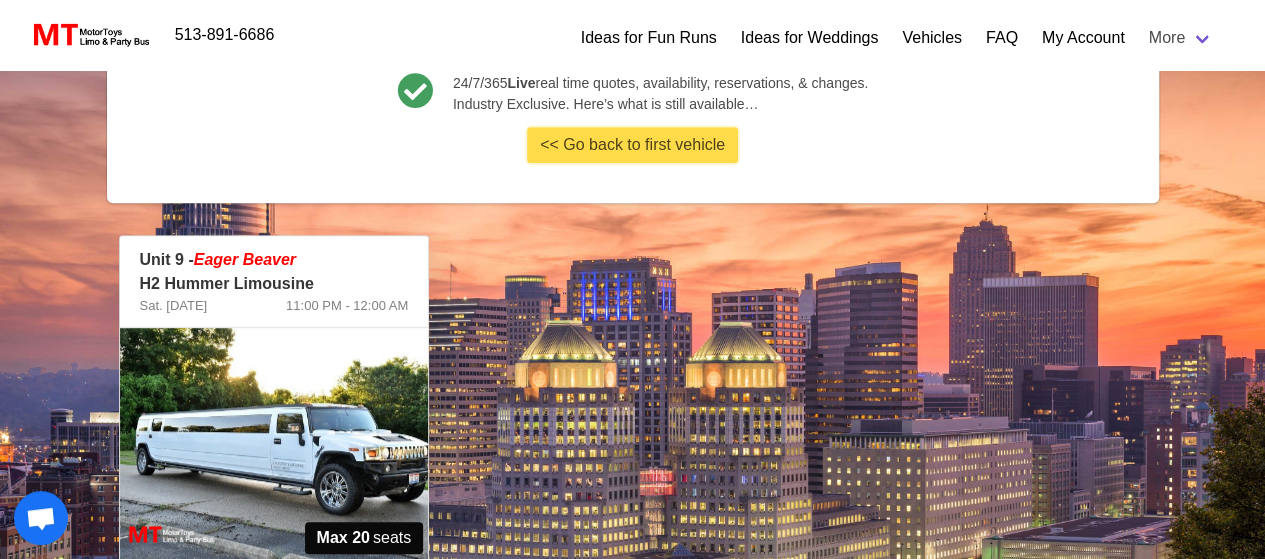 click on "<< Go back to first vehicle" at bounding box center [632, 145] 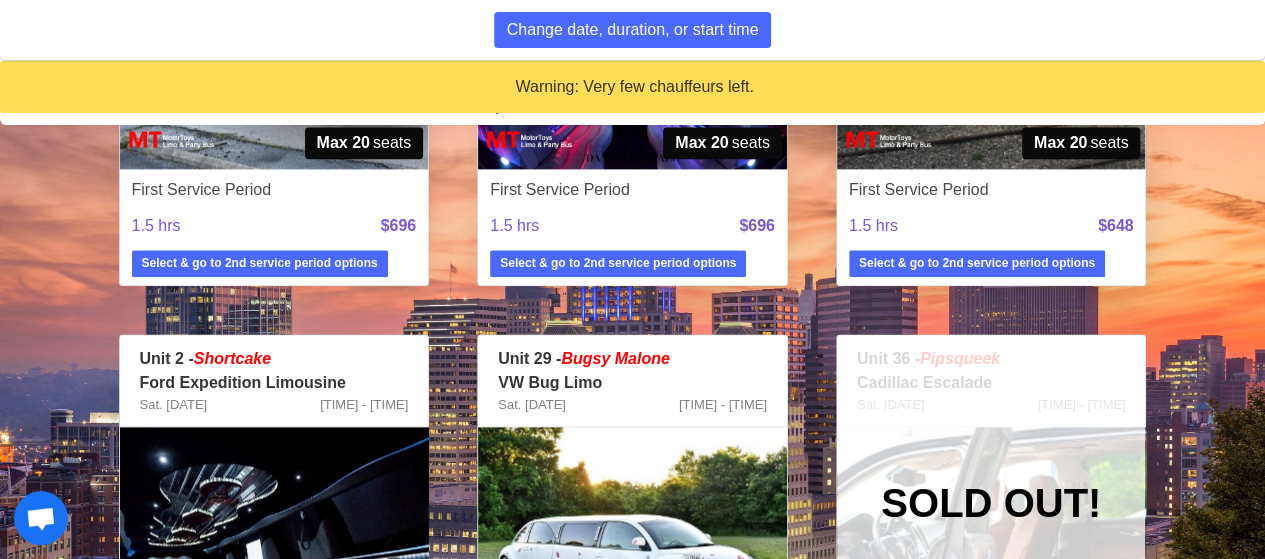 scroll, scrollTop: 1110, scrollLeft: 0, axis: vertical 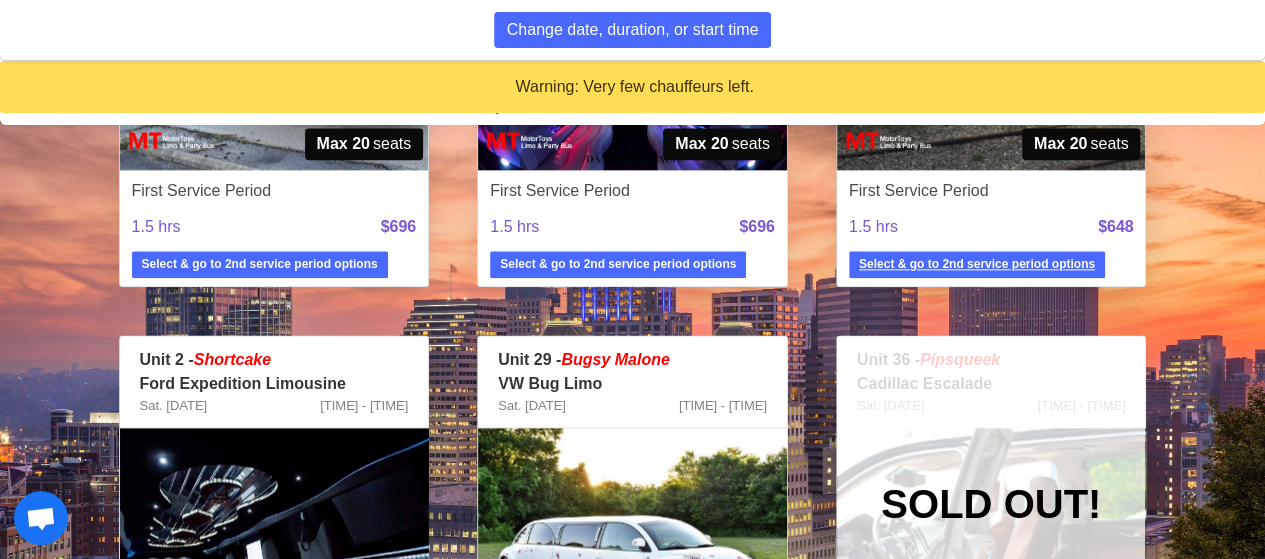 click on "Select & go to 2nd service period options" at bounding box center (977, 264) 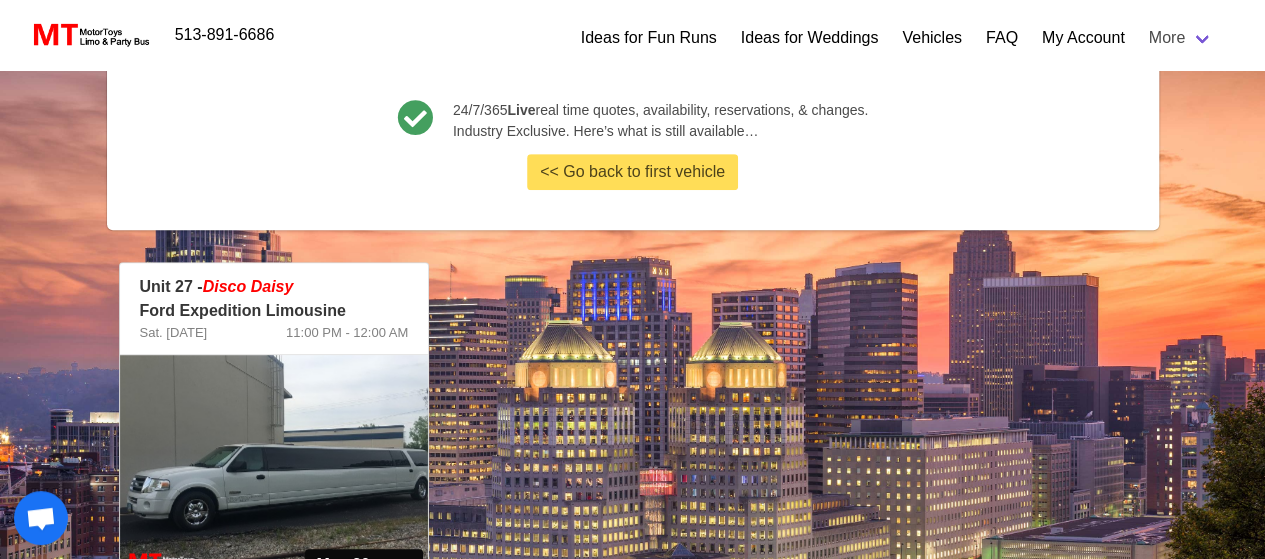scroll, scrollTop: 456, scrollLeft: 0, axis: vertical 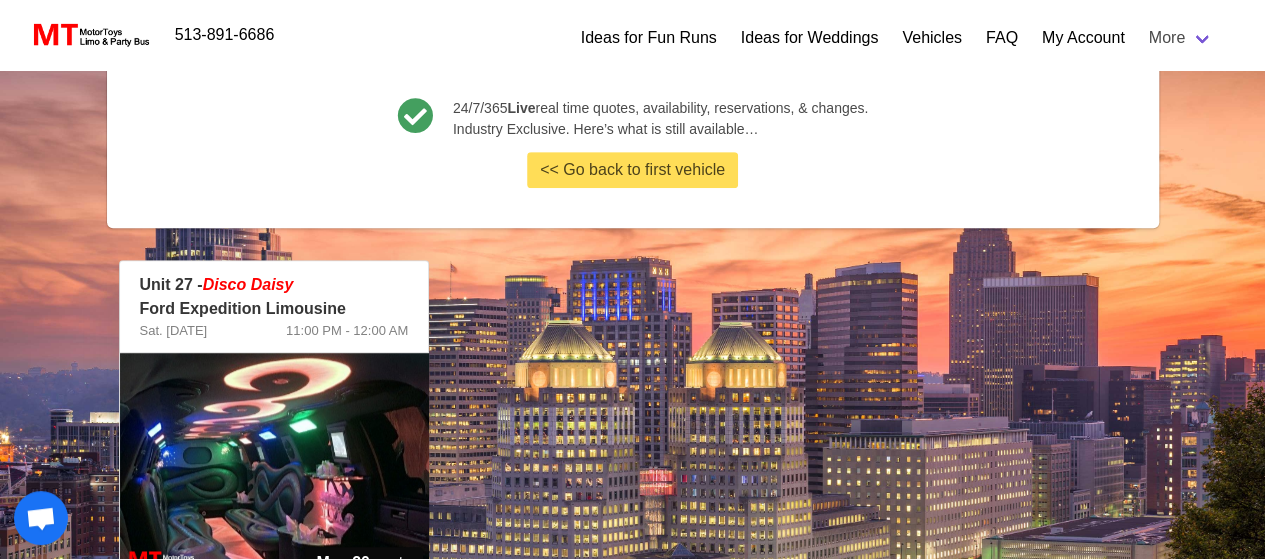 click at bounding box center (274, 471) 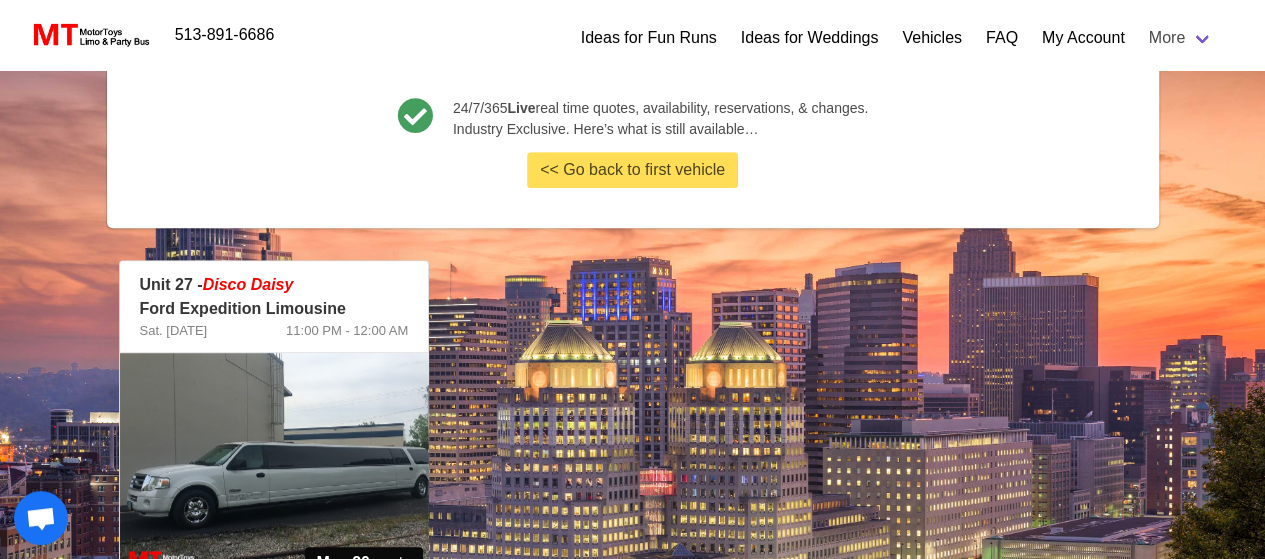 click at bounding box center [274, 471] 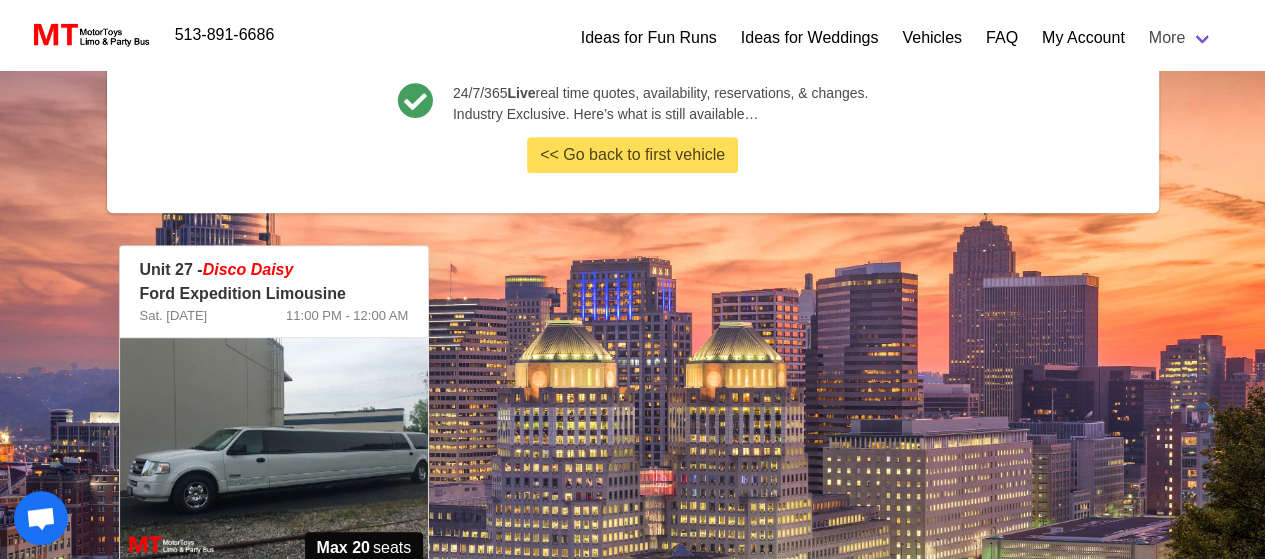 scroll, scrollTop: 472, scrollLeft: 0, axis: vertical 